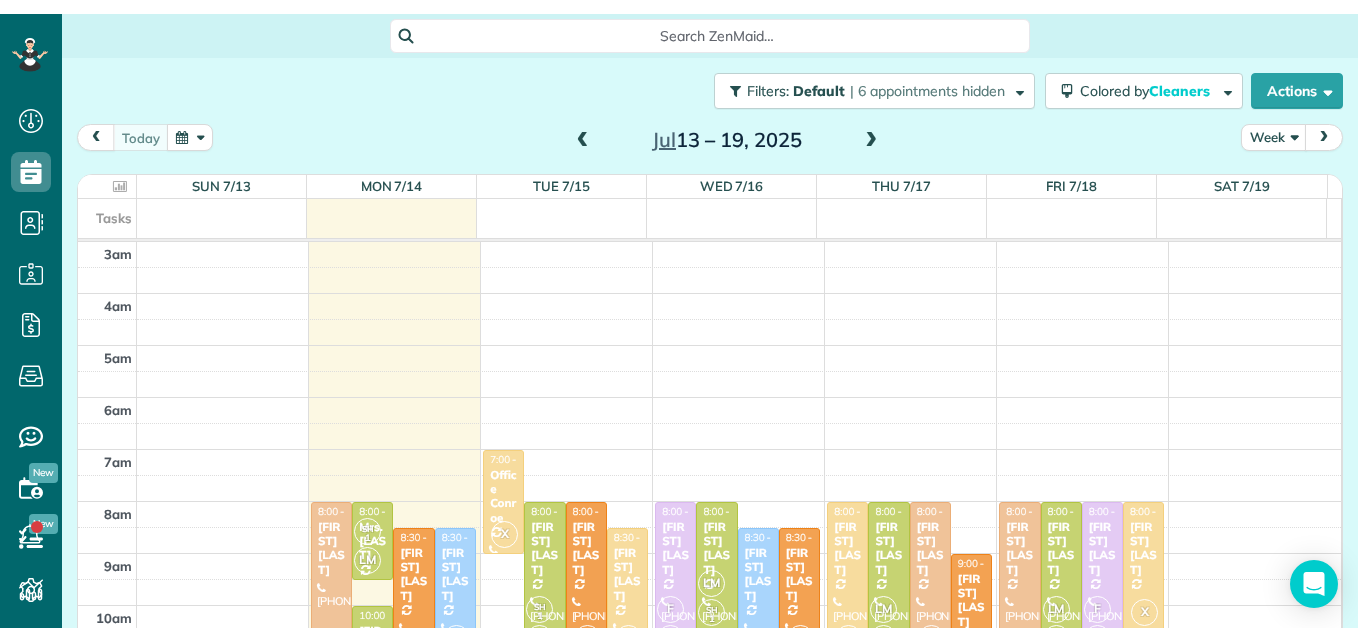 scroll, scrollTop: 0, scrollLeft: 0, axis: both 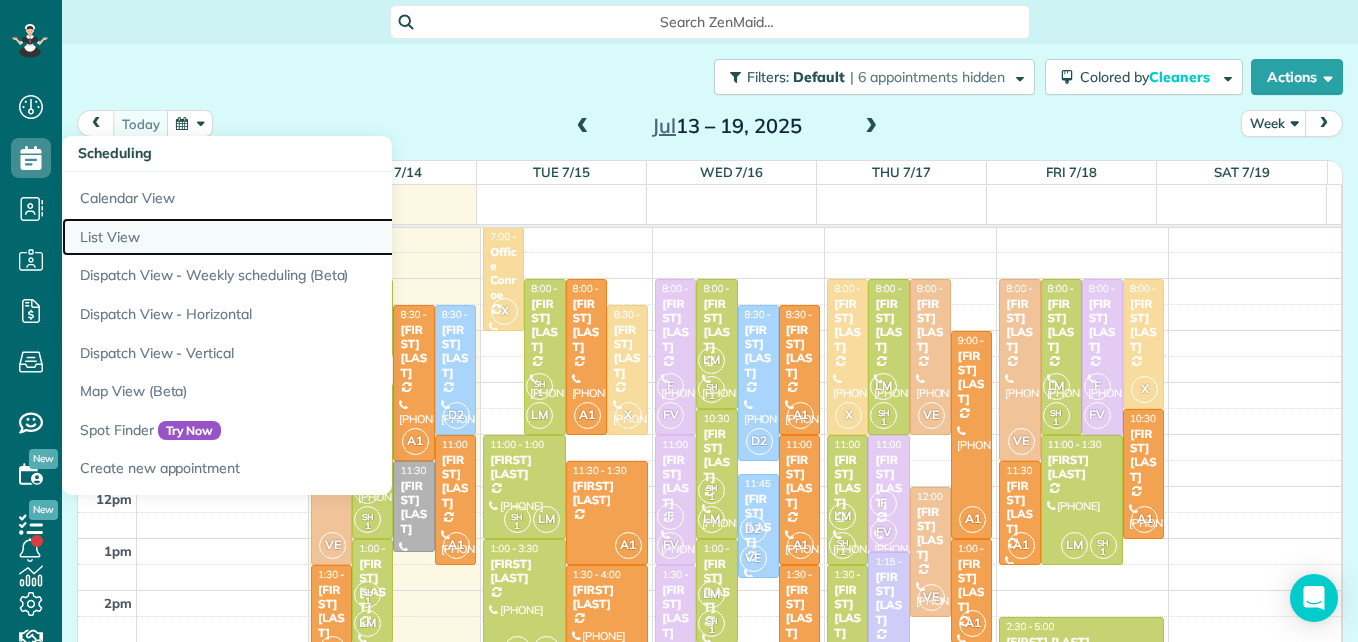 click on "List View" at bounding box center (312, 237) 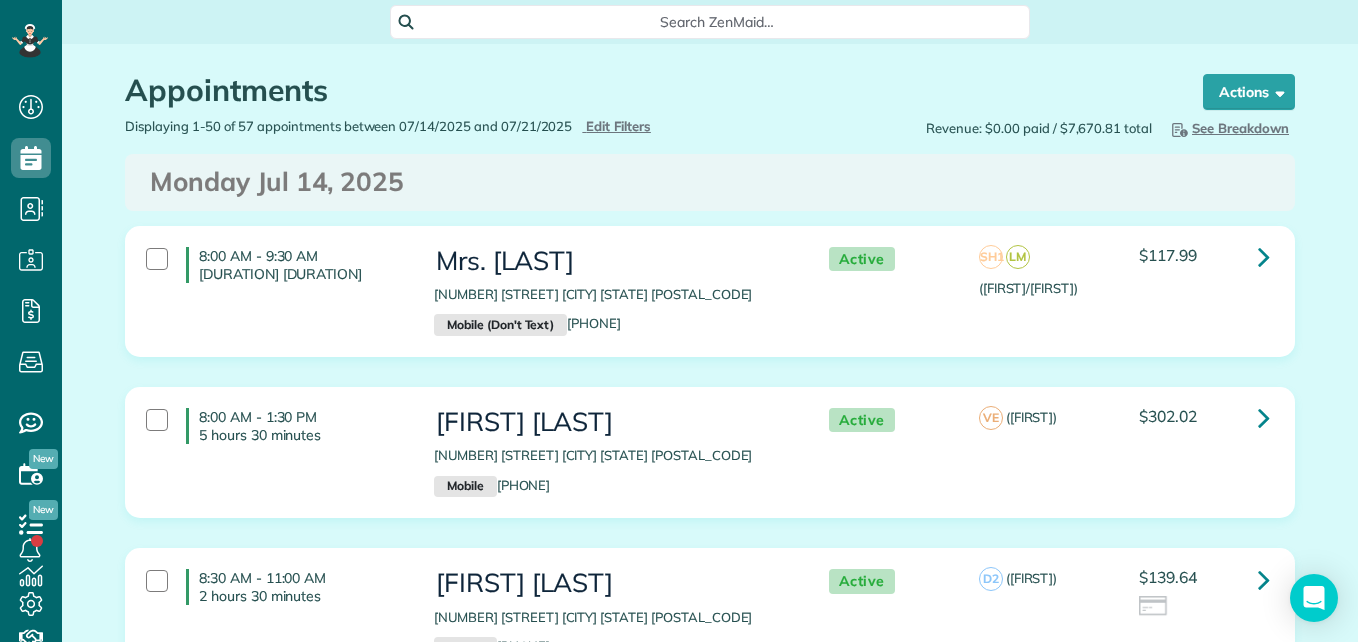 scroll, scrollTop: 0, scrollLeft: 0, axis: both 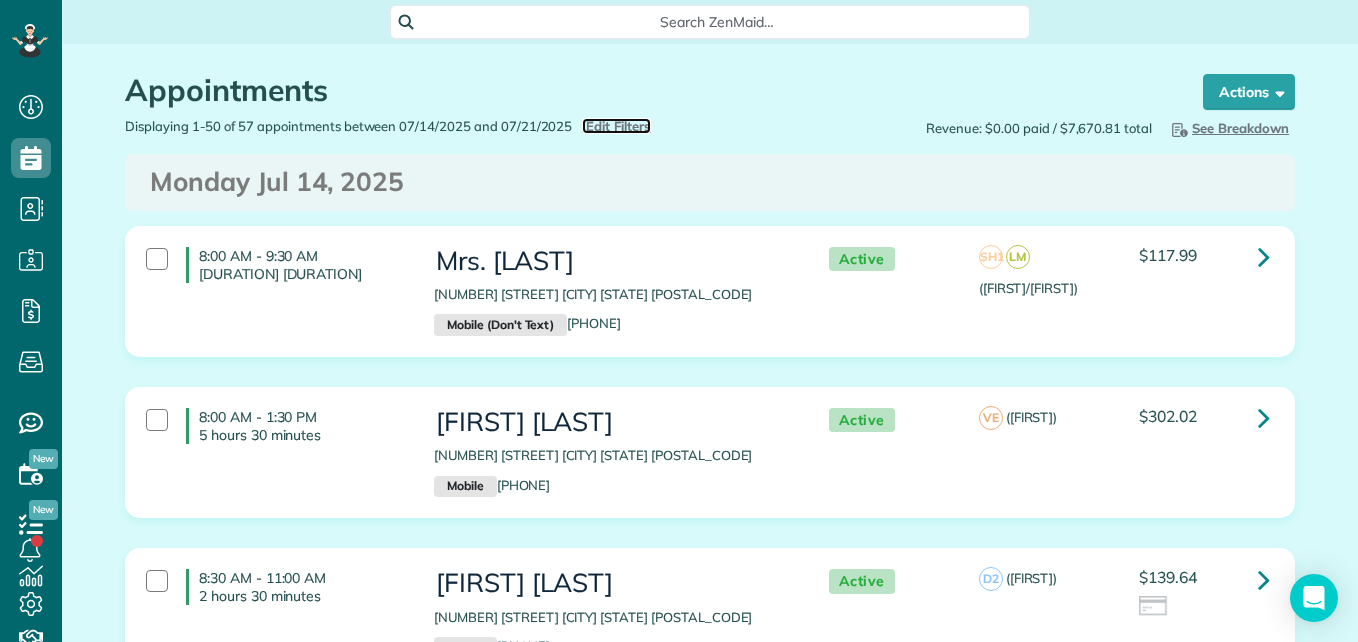 click on "Edit Filters" at bounding box center [618, 126] 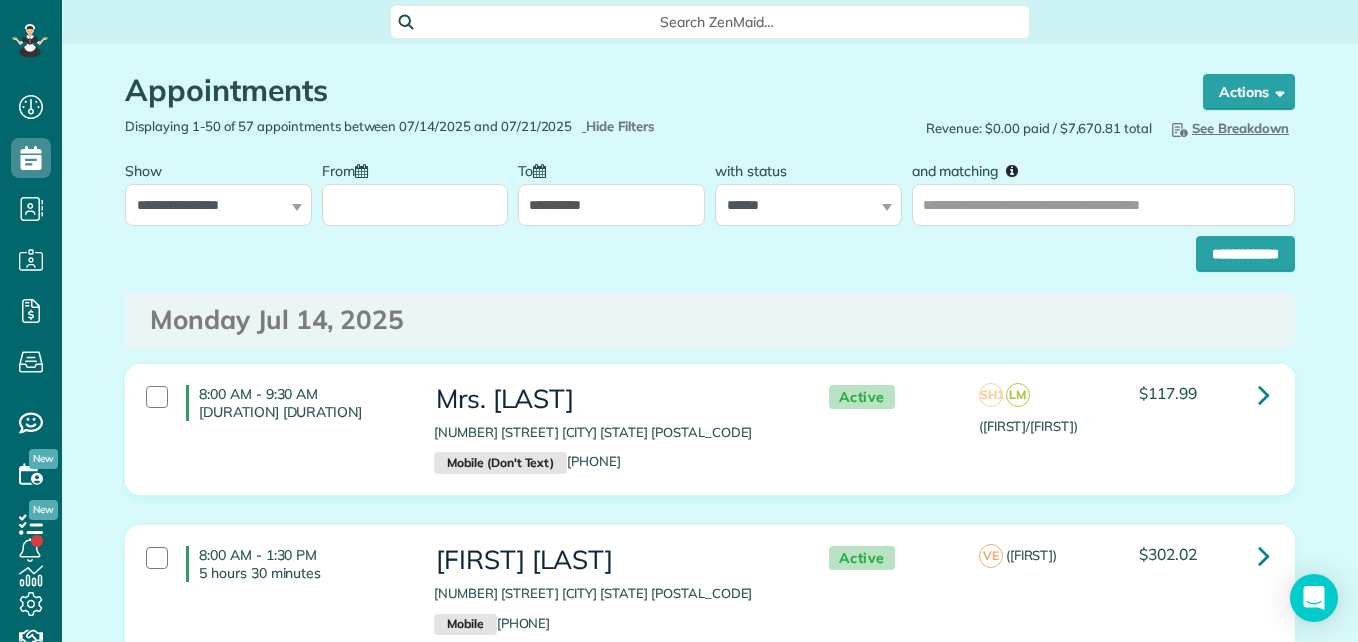 click on "From" at bounding box center (415, 205) 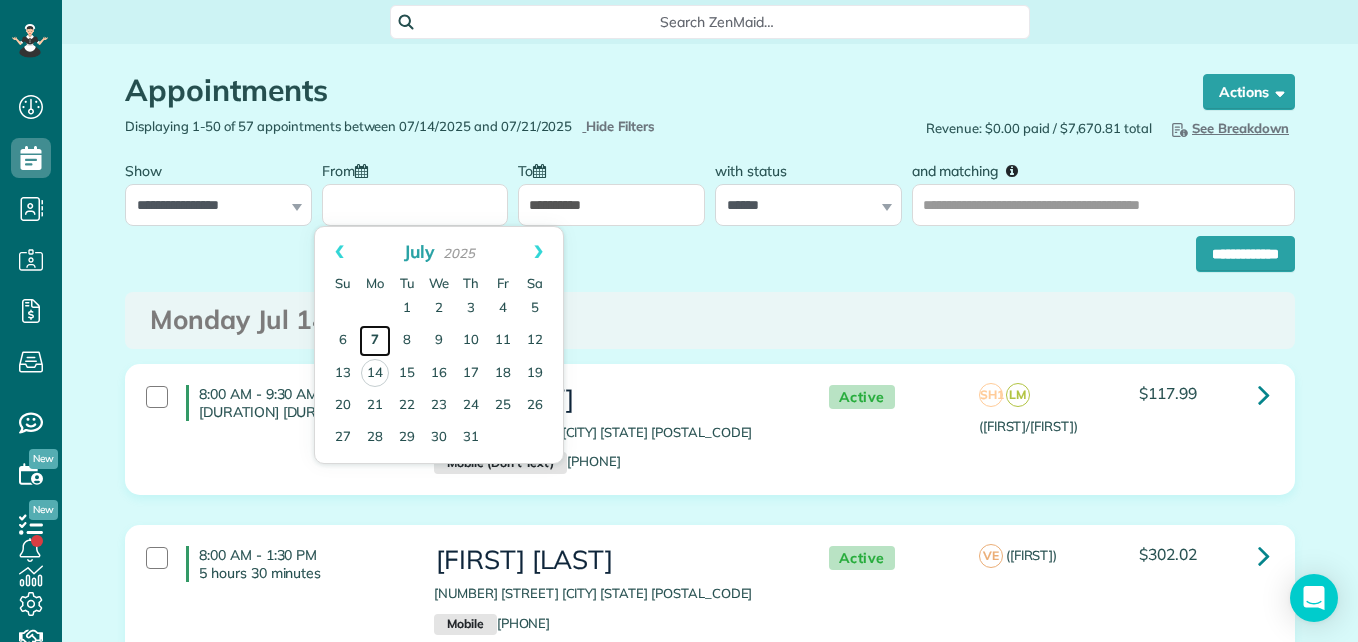 click on "7" at bounding box center (375, 341) 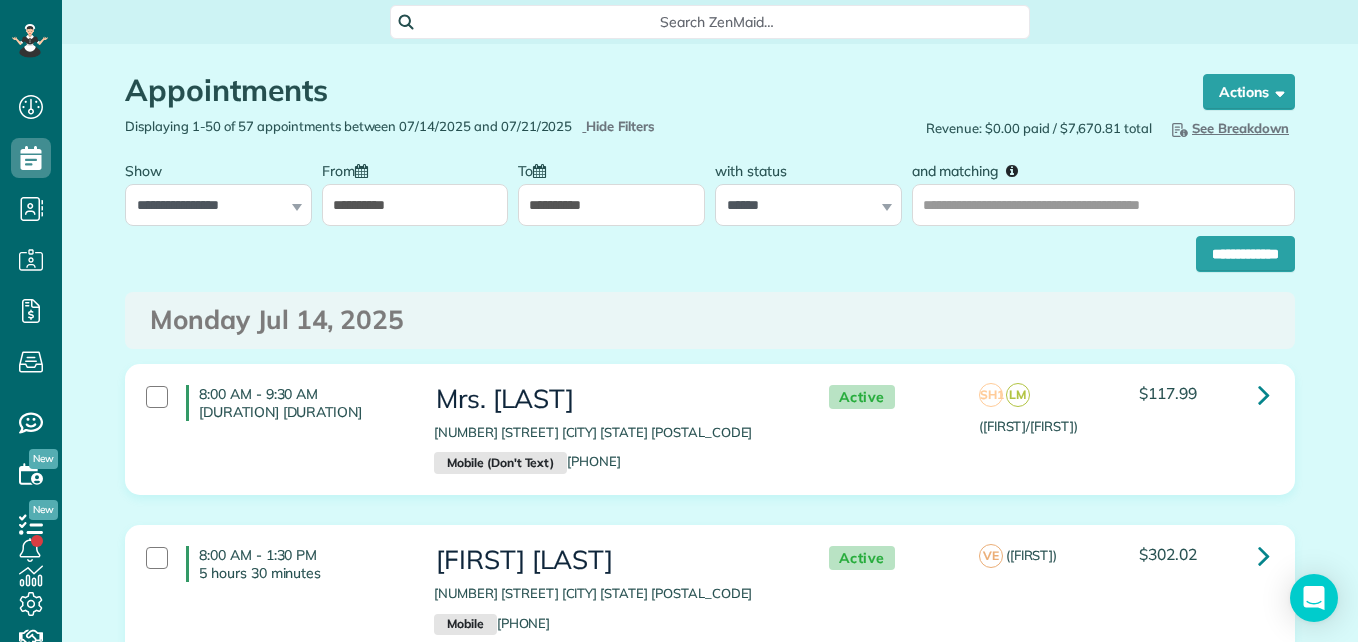 click on "**********" at bounding box center [415, 205] 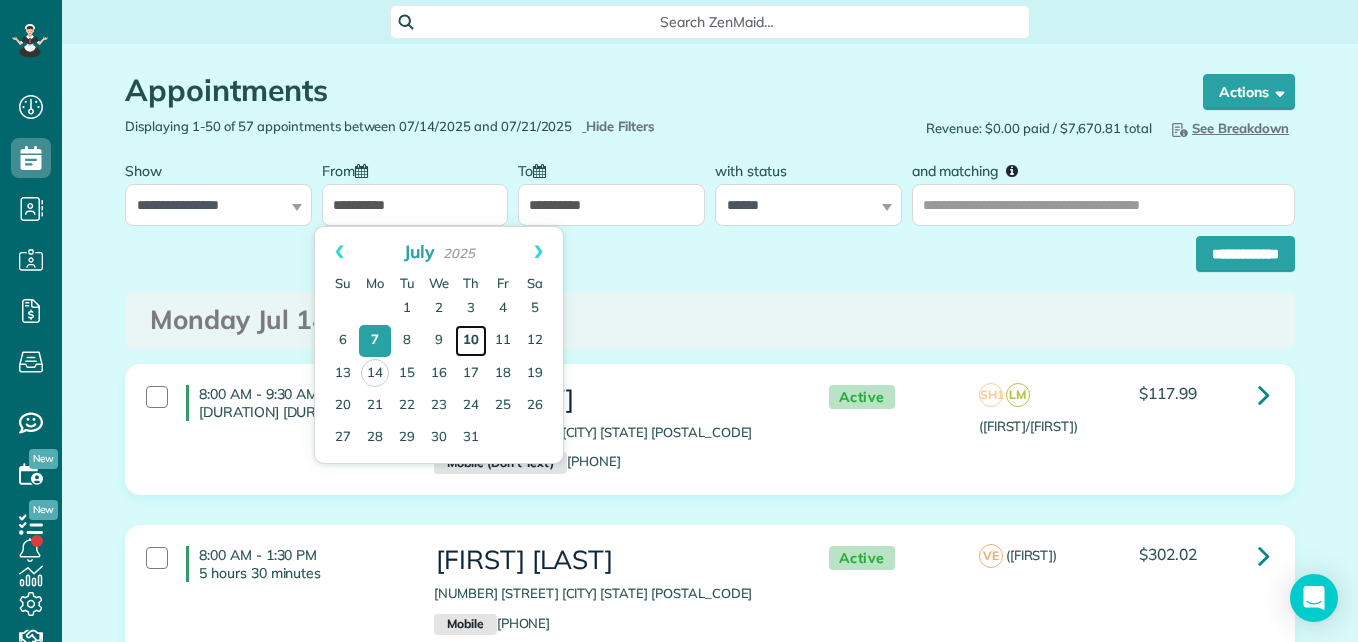click on "10" at bounding box center [471, 341] 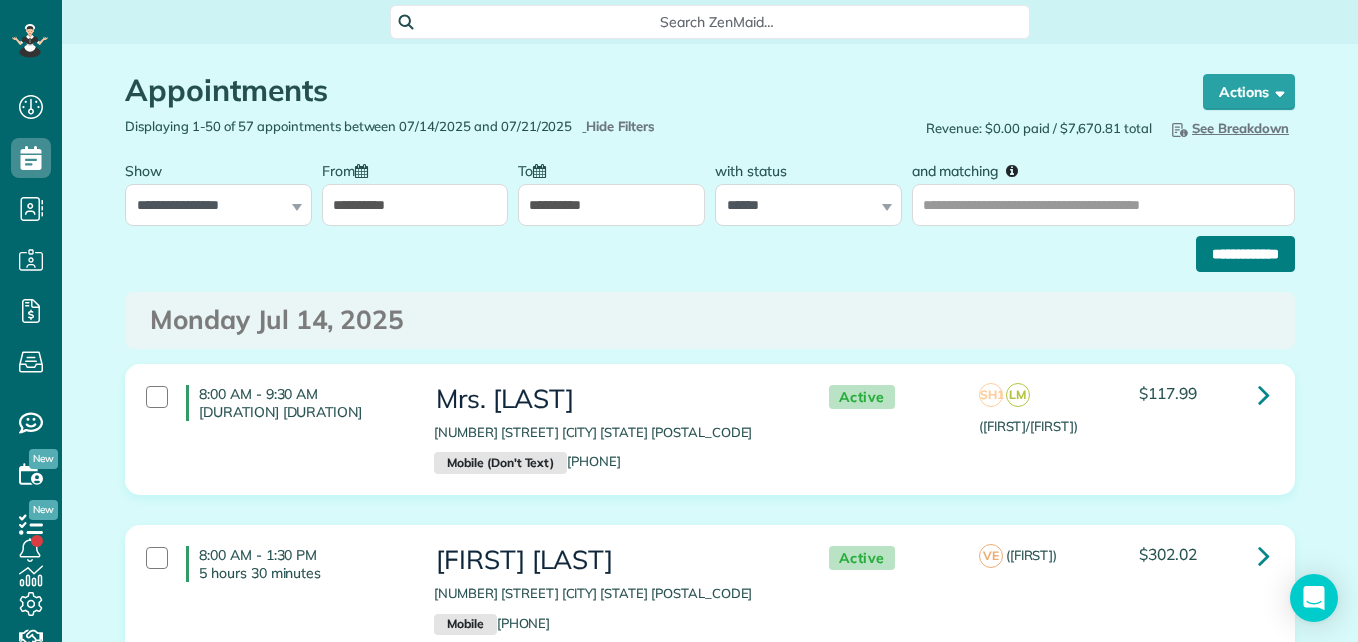 click on "**********" at bounding box center [1245, 254] 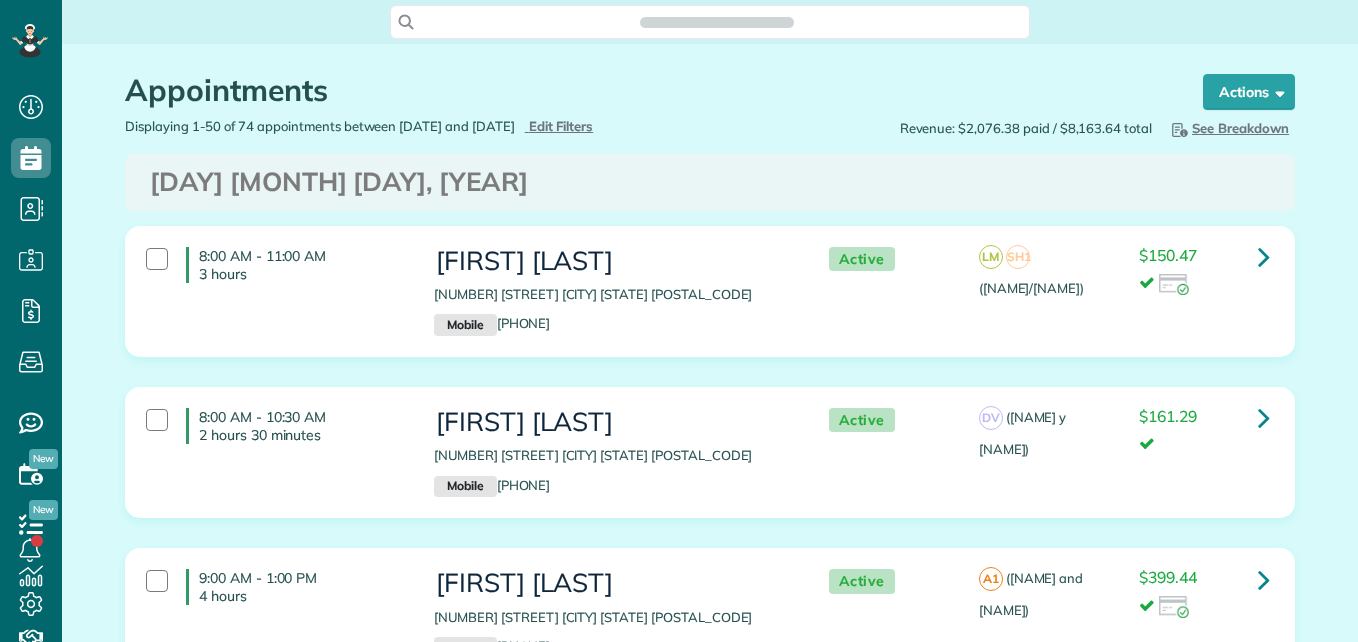 scroll, scrollTop: 0, scrollLeft: 0, axis: both 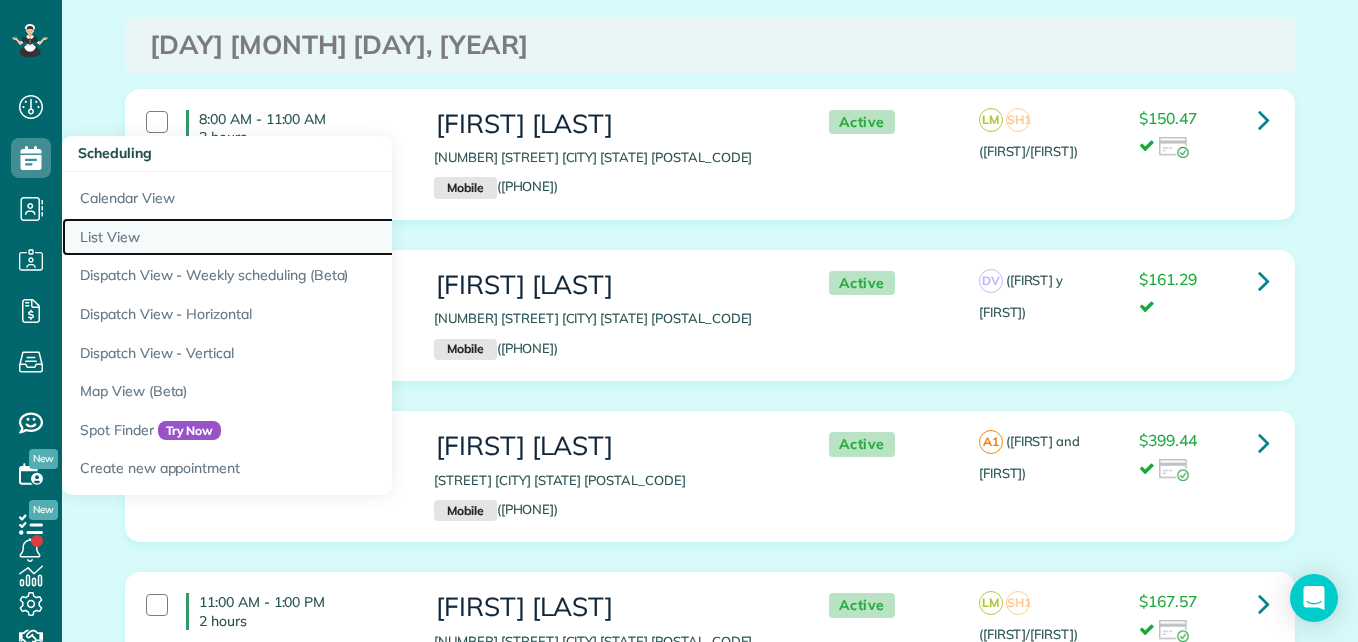 click on "List View" at bounding box center [312, 237] 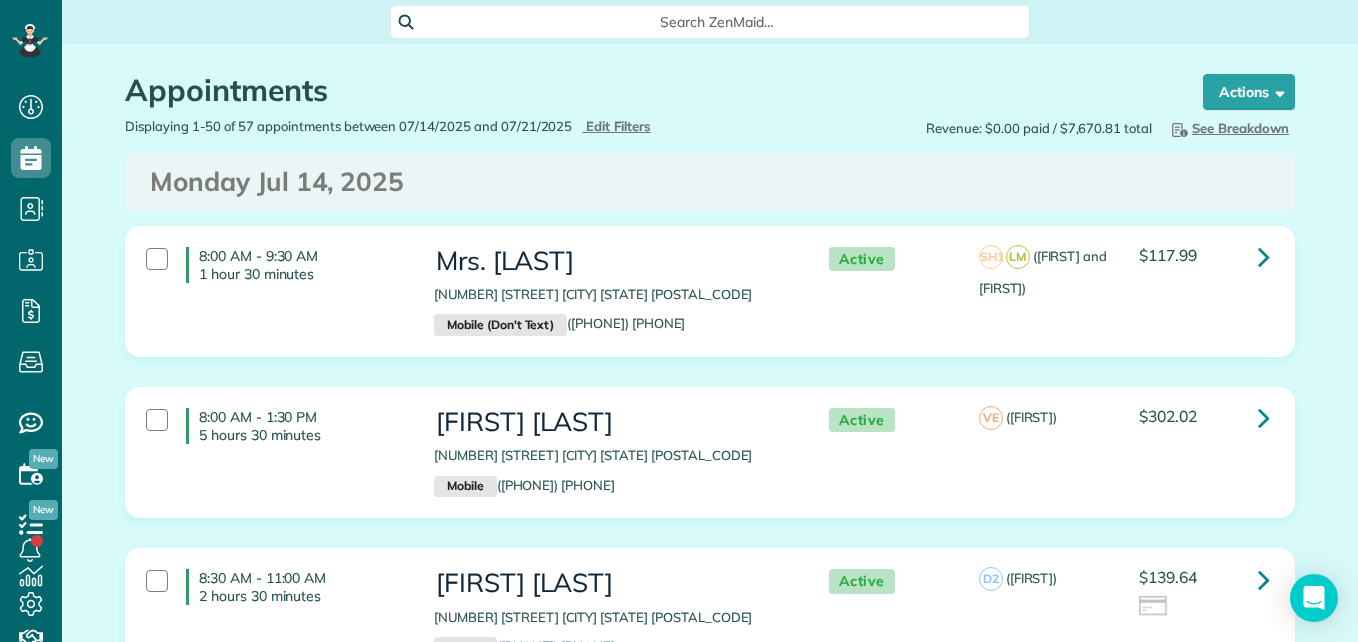 scroll, scrollTop: 0, scrollLeft: 0, axis: both 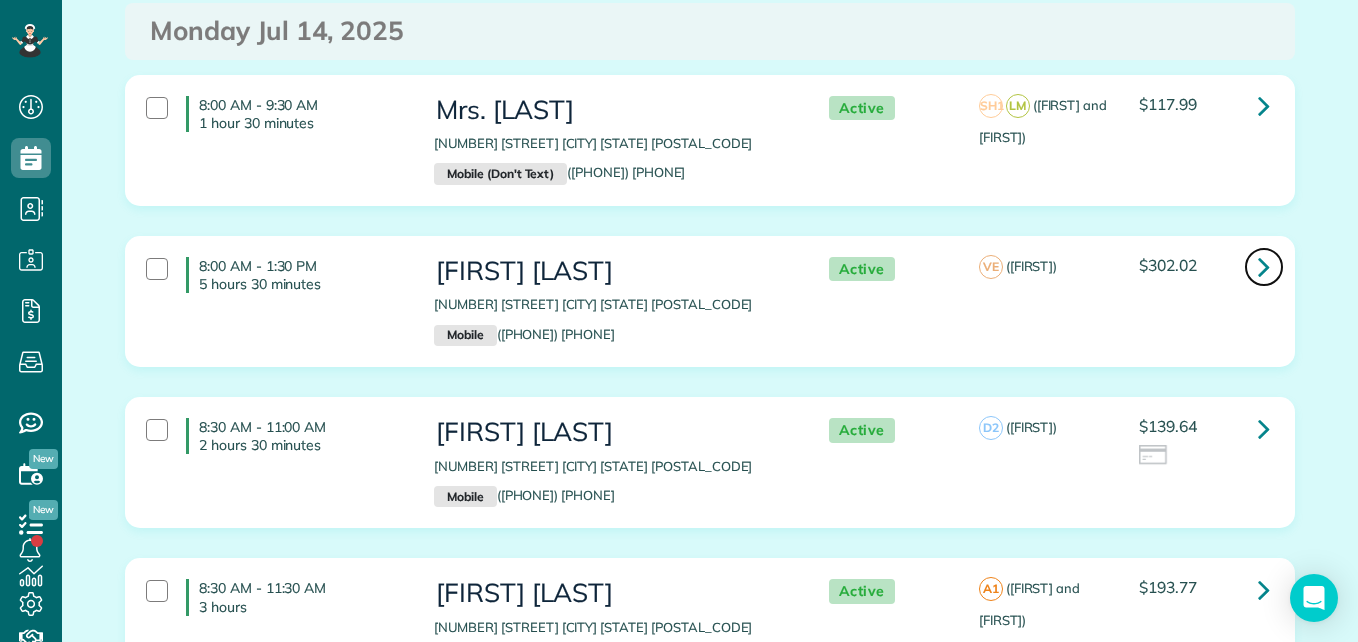 click at bounding box center [1264, 267] 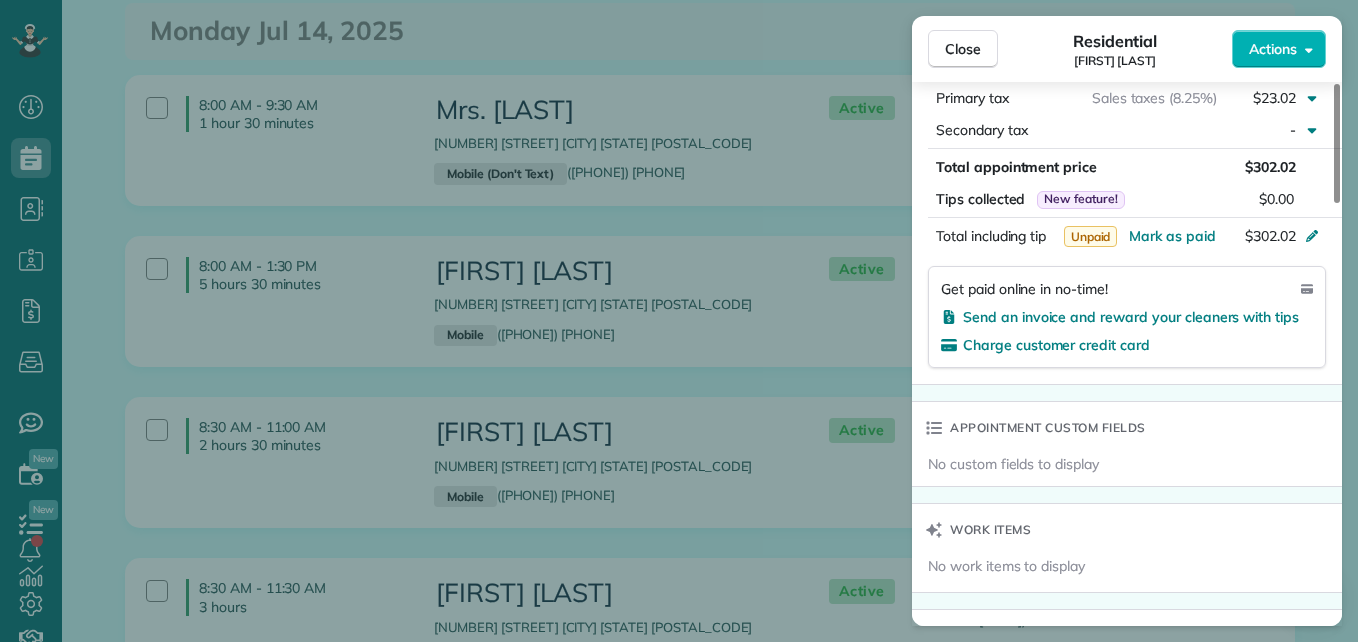 drag, startPoint x: 1339, startPoint y: 161, endPoint x: 1357, endPoint y: 397, distance: 236.68544 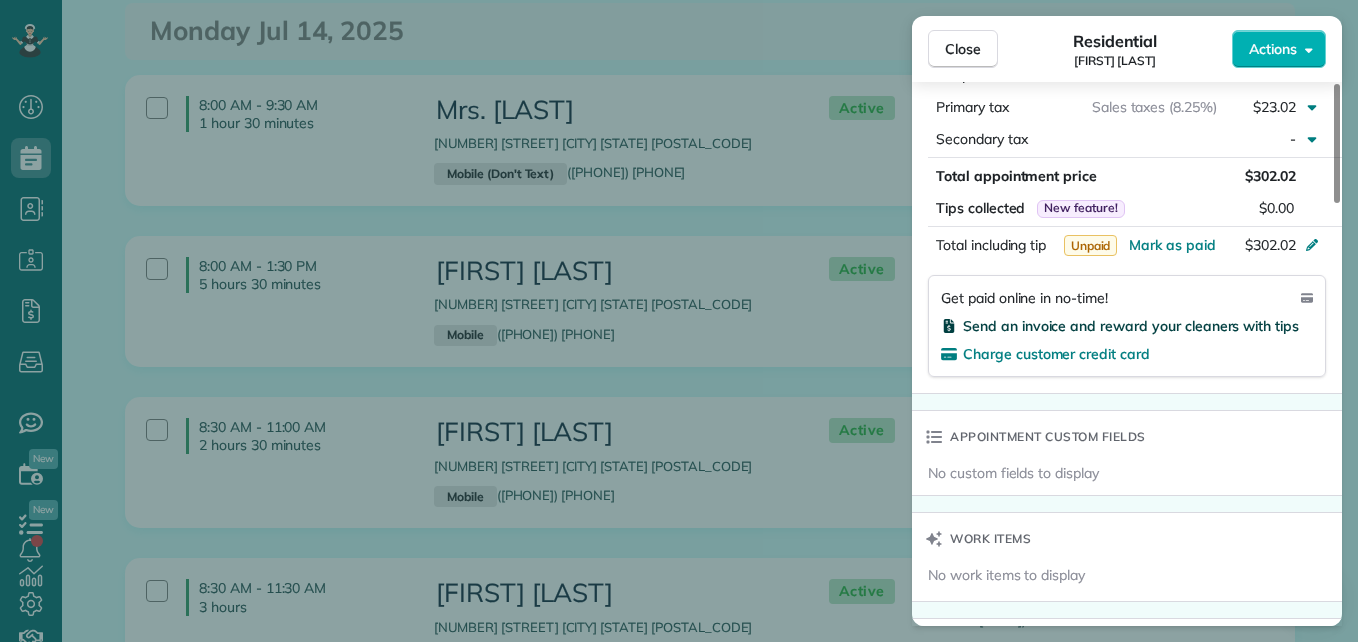 click on "Send an invoice and reward your cleaners with tips" at bounding box center [1131, 326] 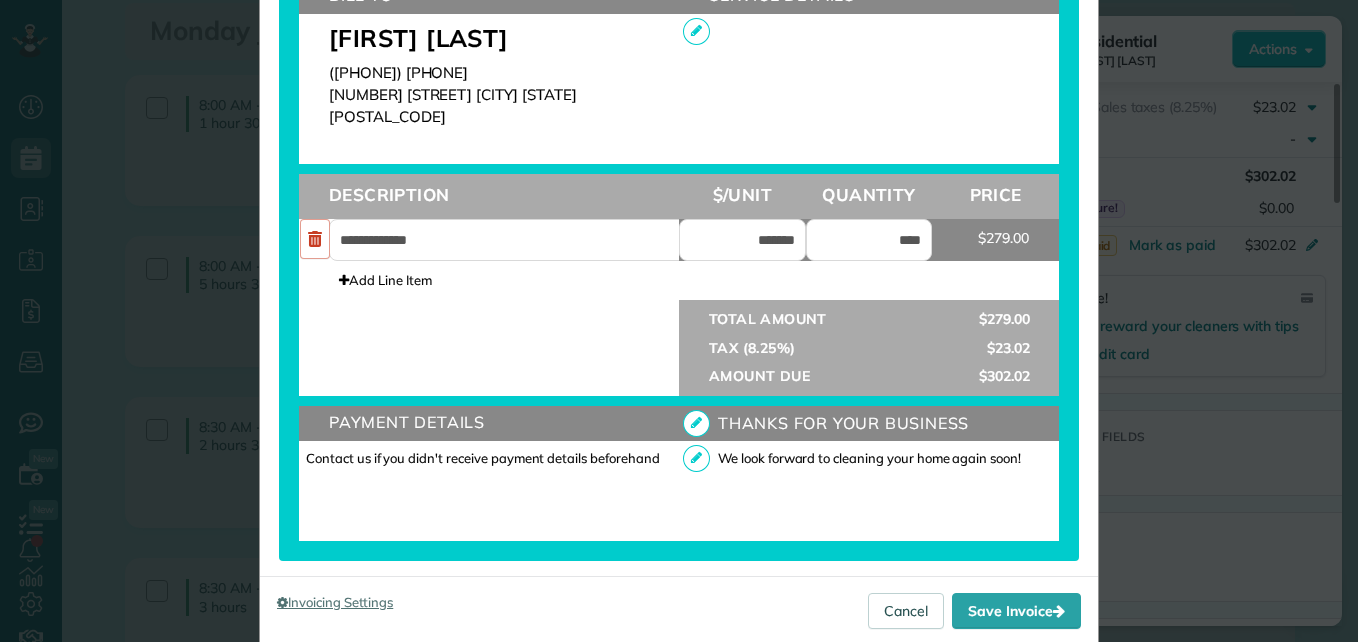 scroll, scrollTop: 684, scrollLeft: 0, axis: vertical 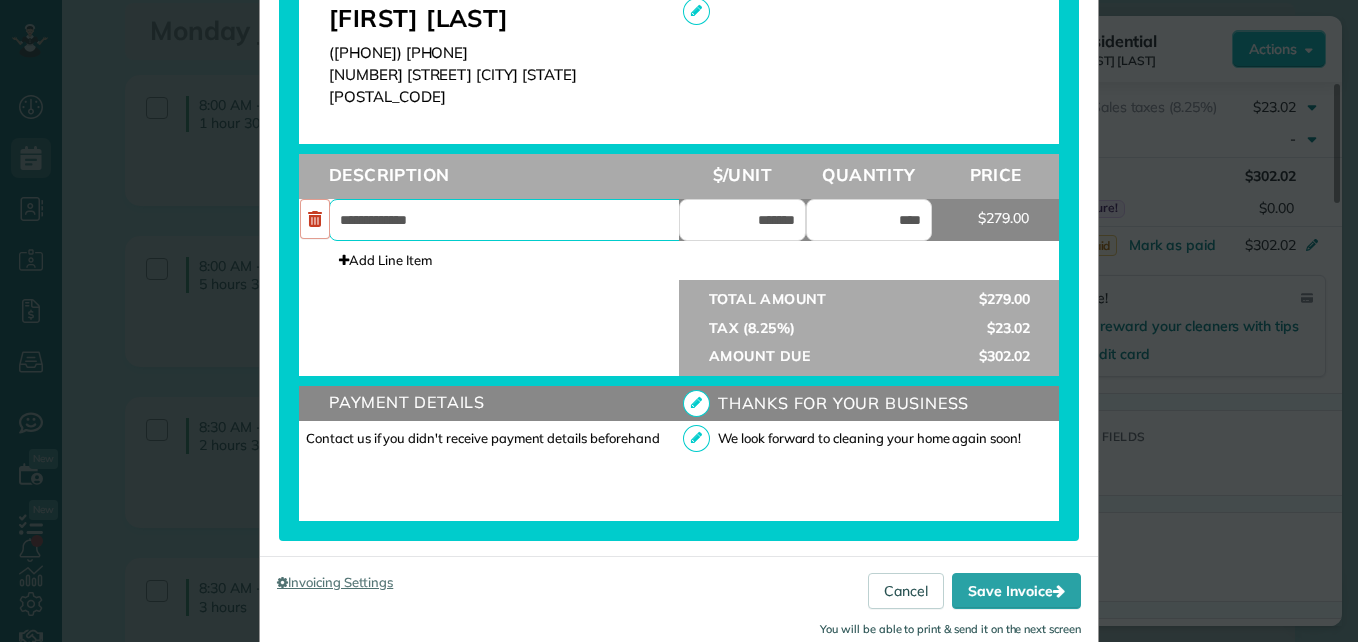 drag, startPoint x: 448, startPoint y: 215, endPoint x: 248, endPoint y: 202, distance: 200.42206 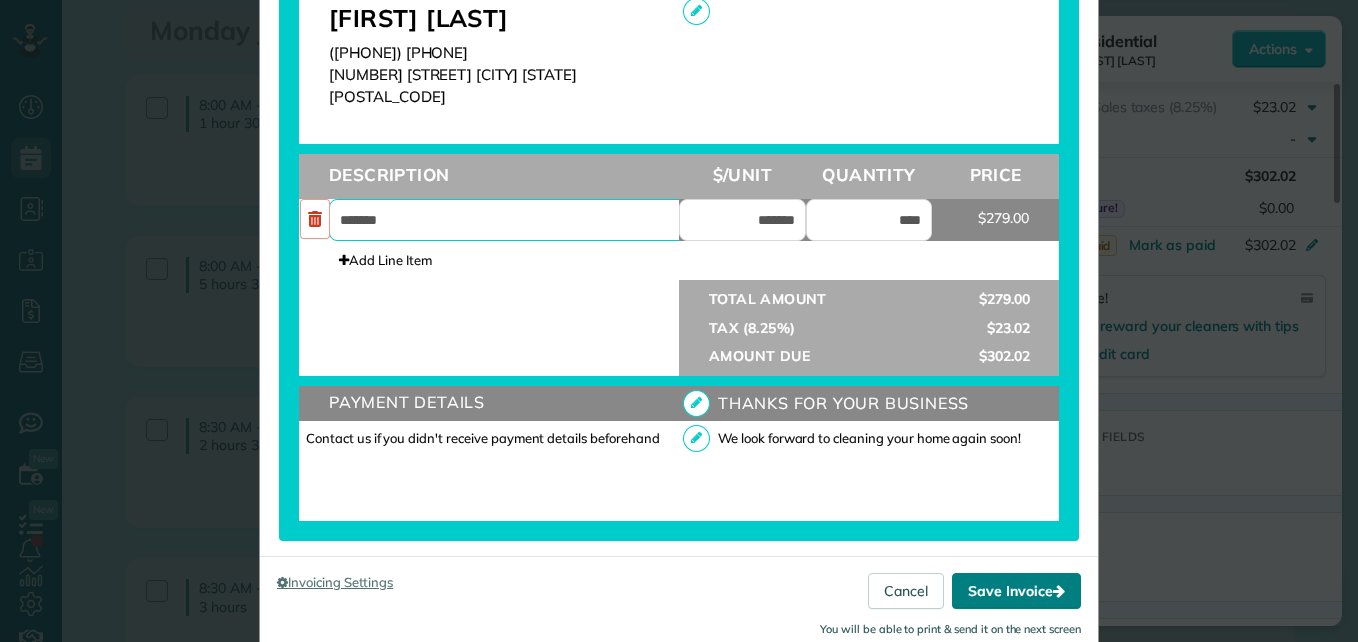 type on "*******" 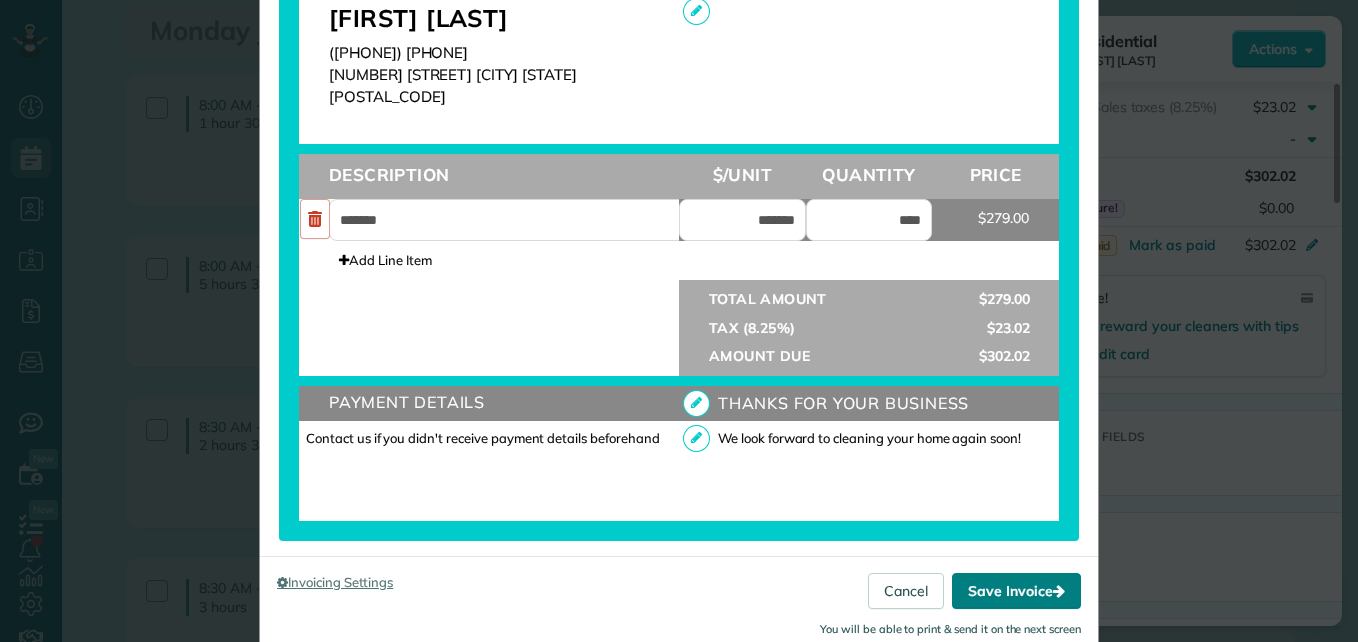 click on "Save Invoice" at bounding box center (1016, 591) 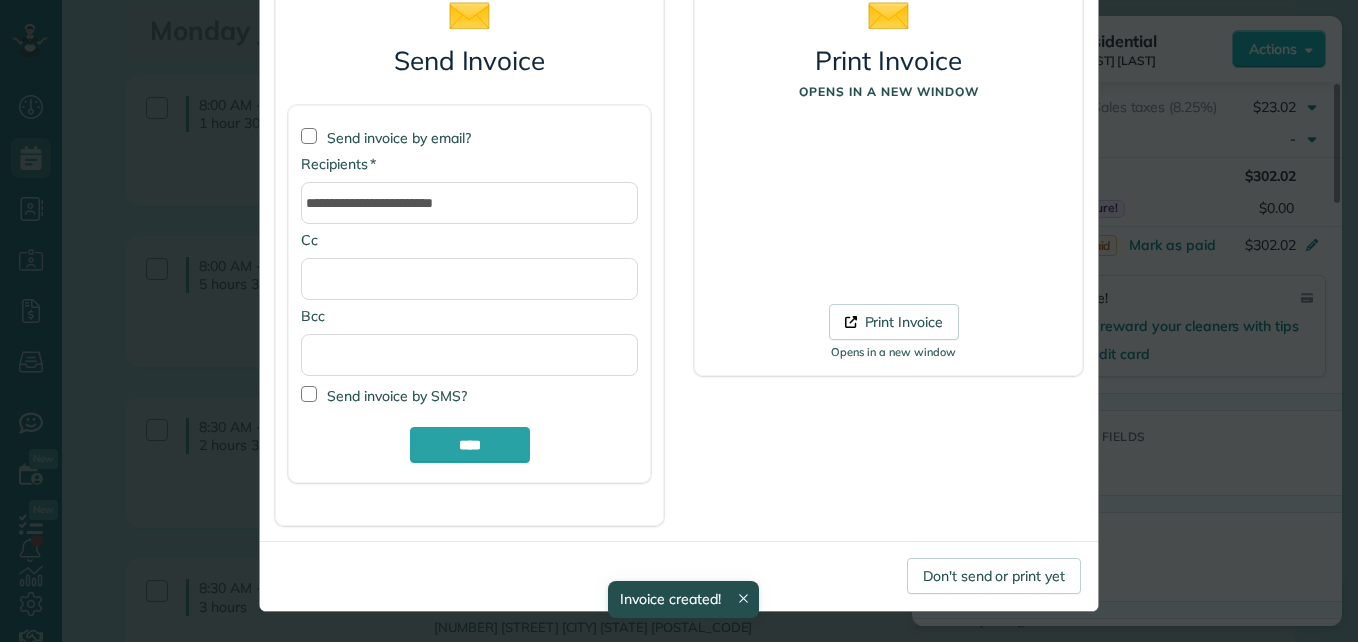 scroll, scrollTop: 168, scrollLeft: 0, axis: vertical 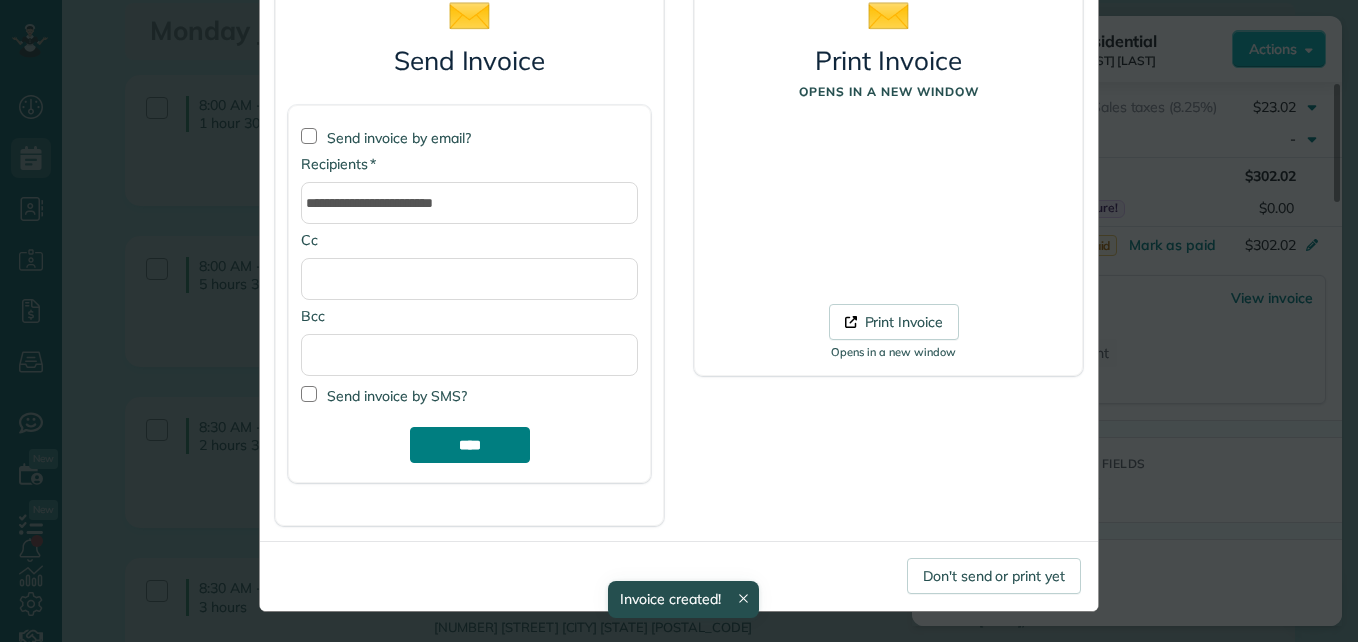 click on "****" at bounding box center (470, 445) 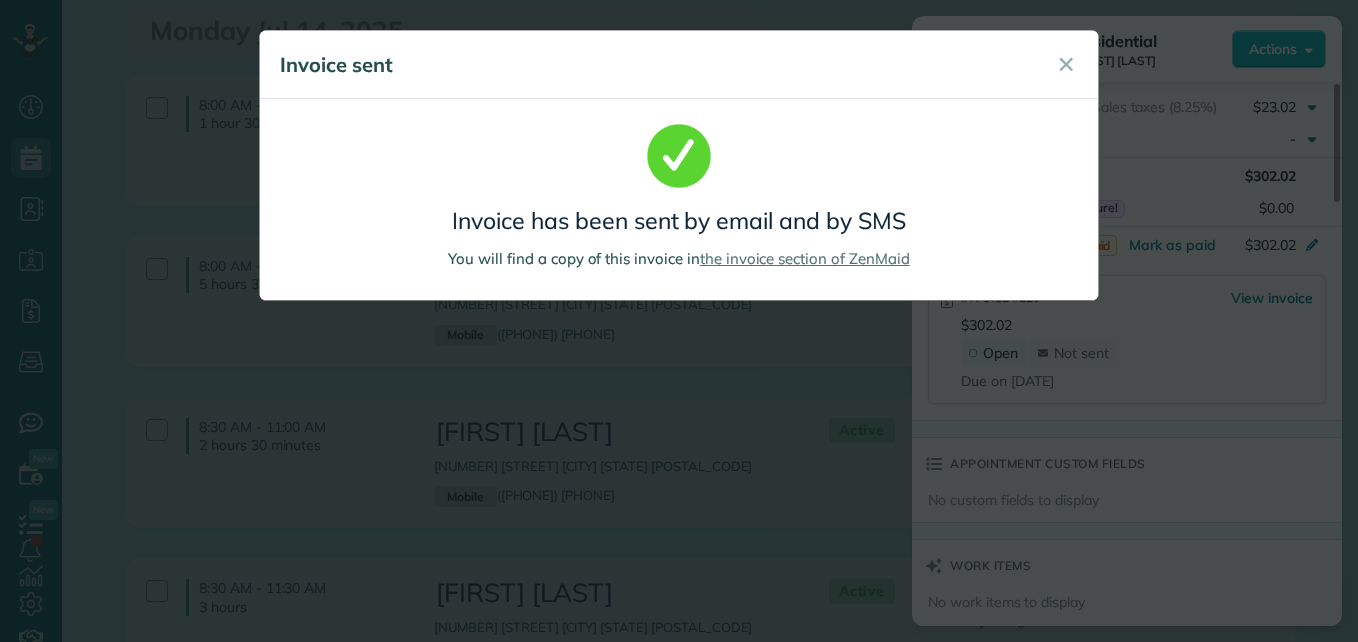 scroll, scrollTop: 0, scrollLeft: 0, axis: both 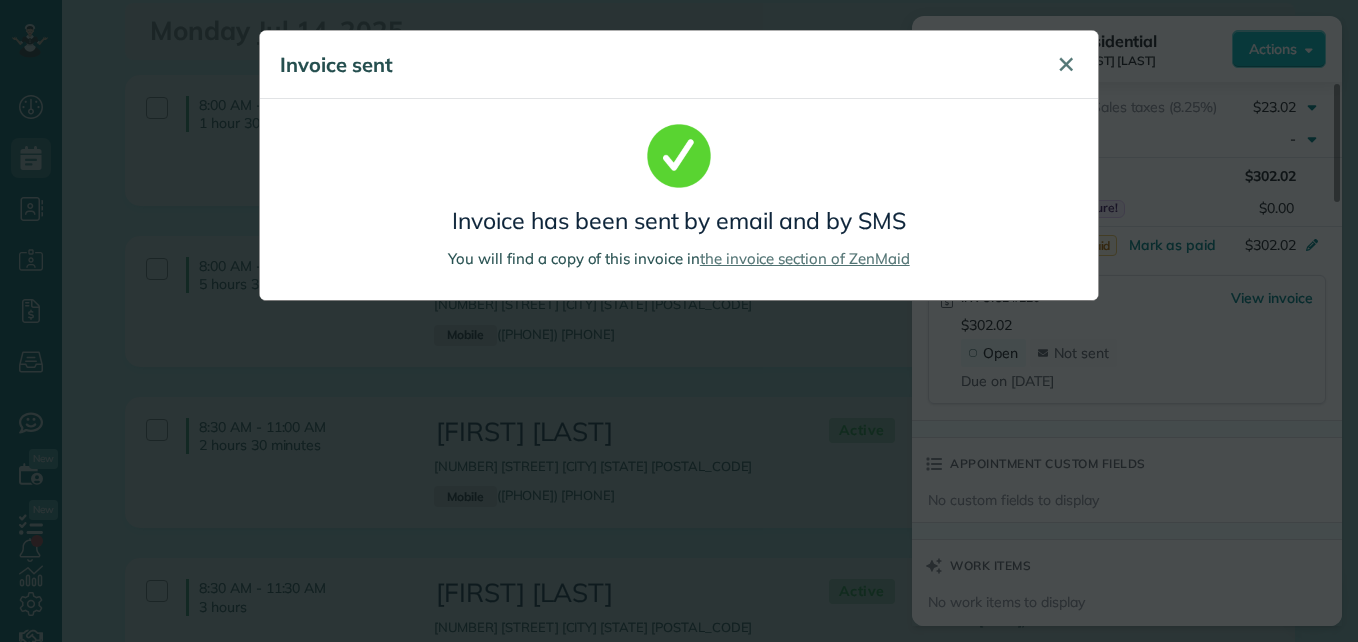 click on "✕" at bounding box center (1066, 65) 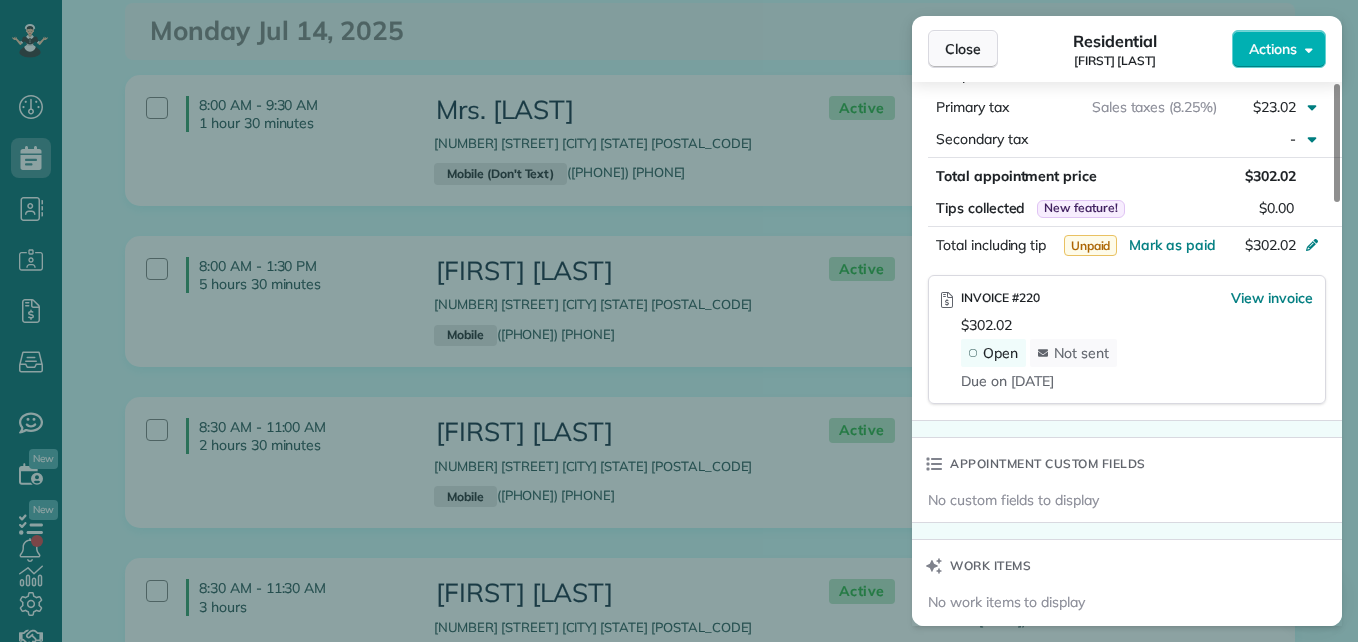 click on "Close" at bounding box center [963, 49] 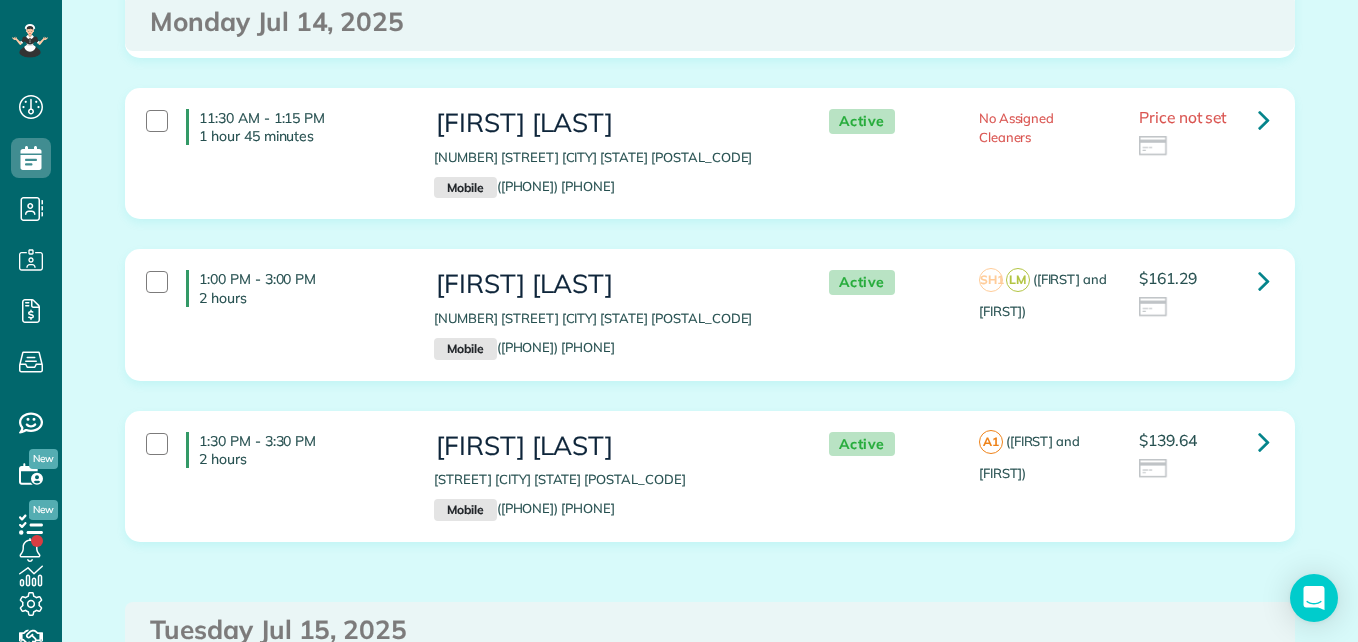 scroll, scrollTop: 1135, scrollLeft: 0, axis: vertical 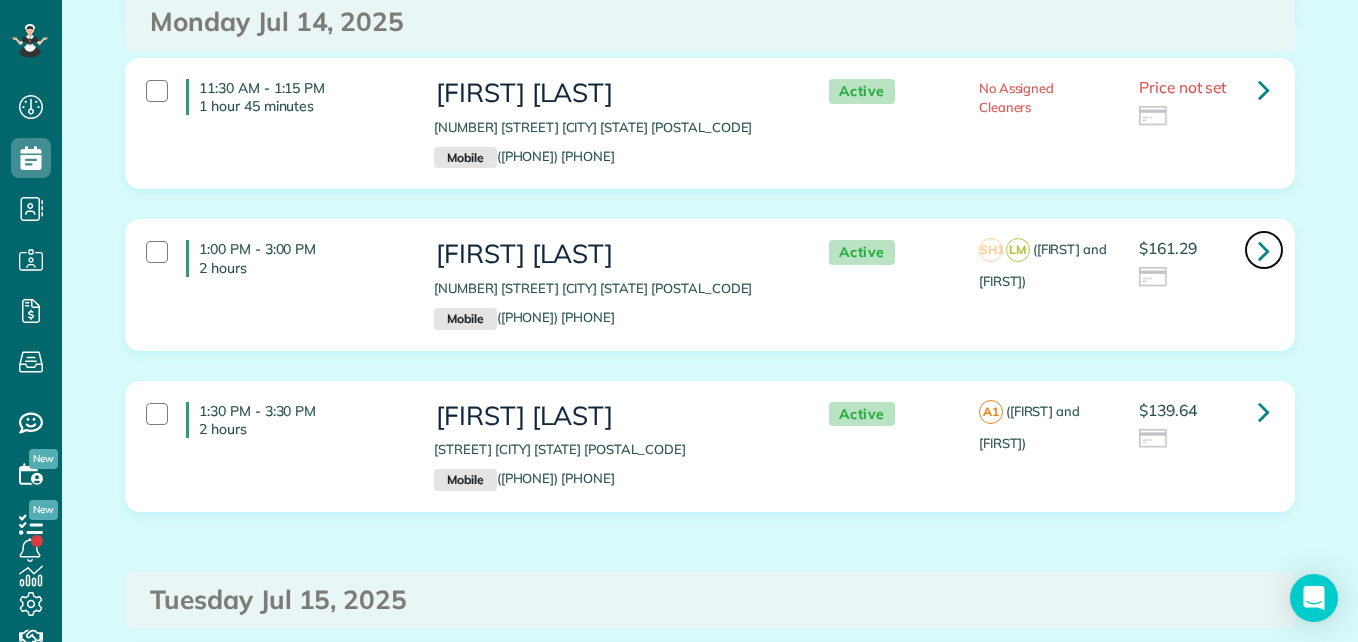 click at bounding box center [1264, 250] 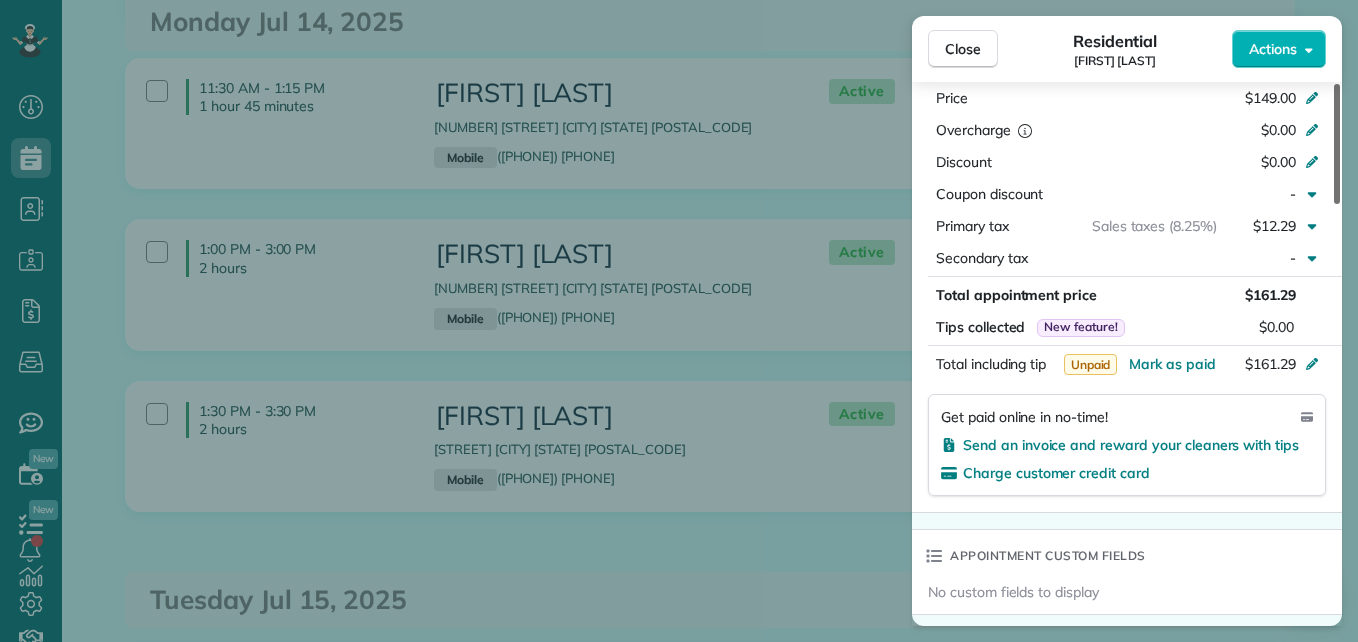 scroll, scrollTop: 1020, scrollLeft: 0, axis: vertical 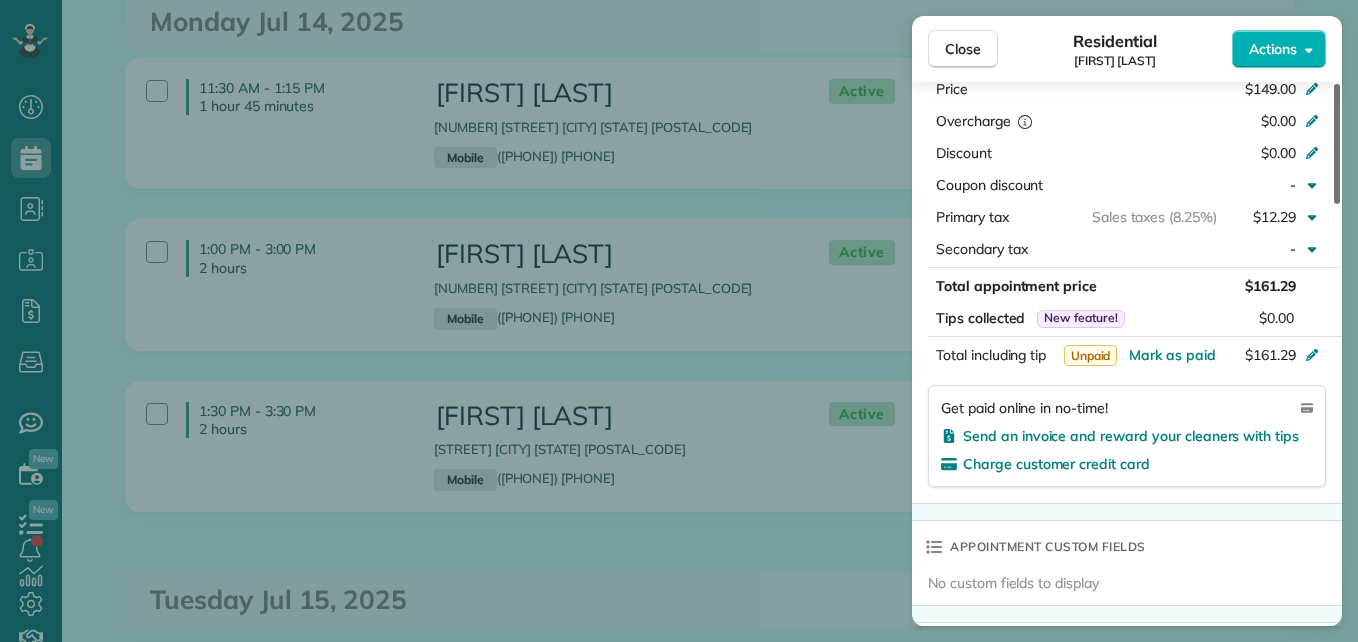 drag, startPoint x: 1349, startPoint y: 215, endPoint x: 1360, endPoint y: 385, distance: 170.35551 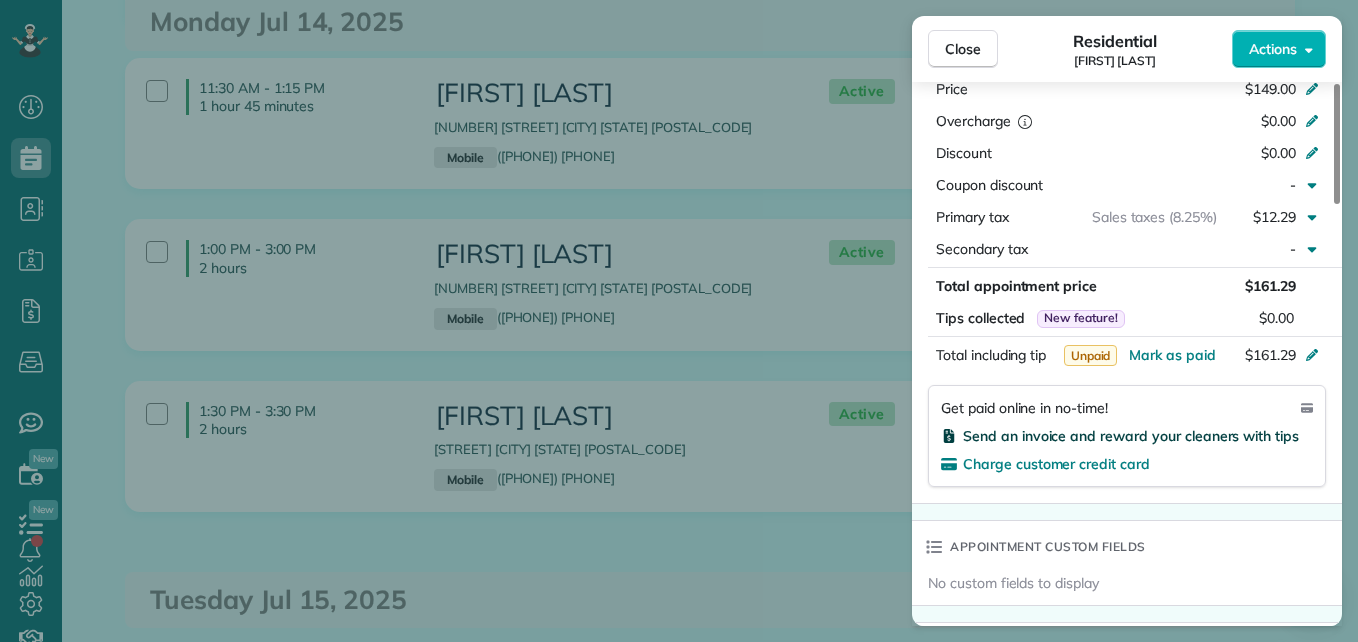 click on "Send an invoice and reward your cleaners with tips" at bounding box center (1131, 436) 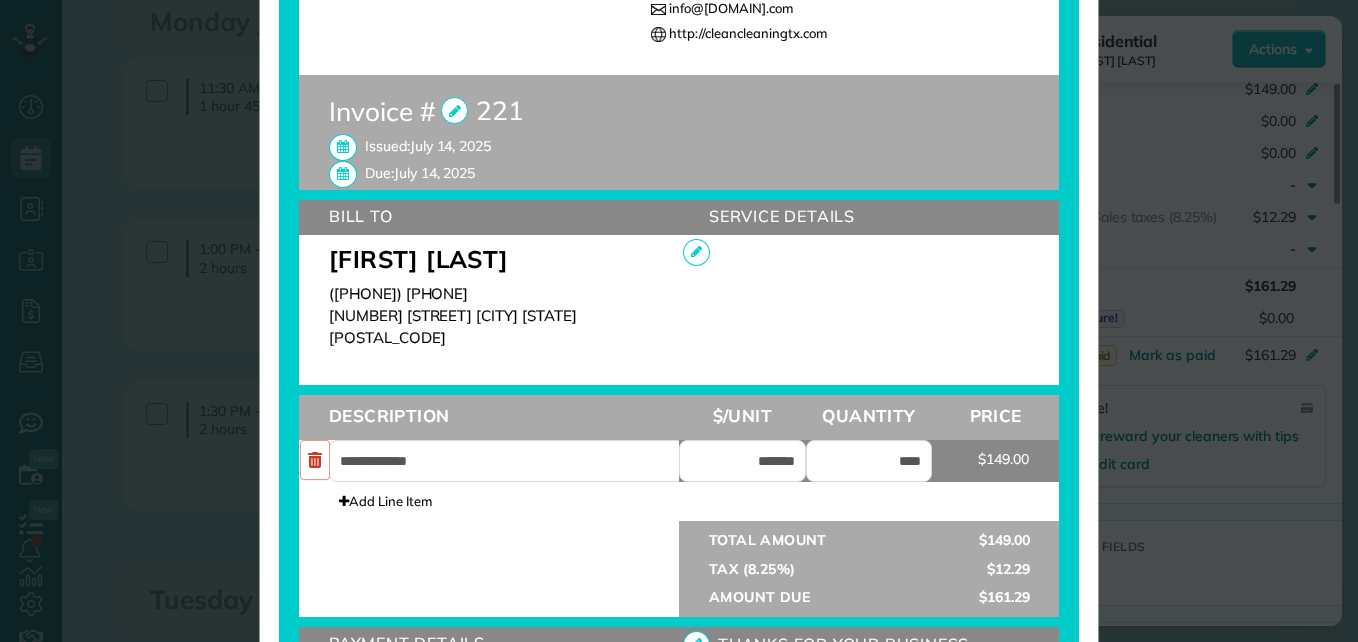 scroll, scrollTop: 489, scrollLeft: 0, axis: vertical 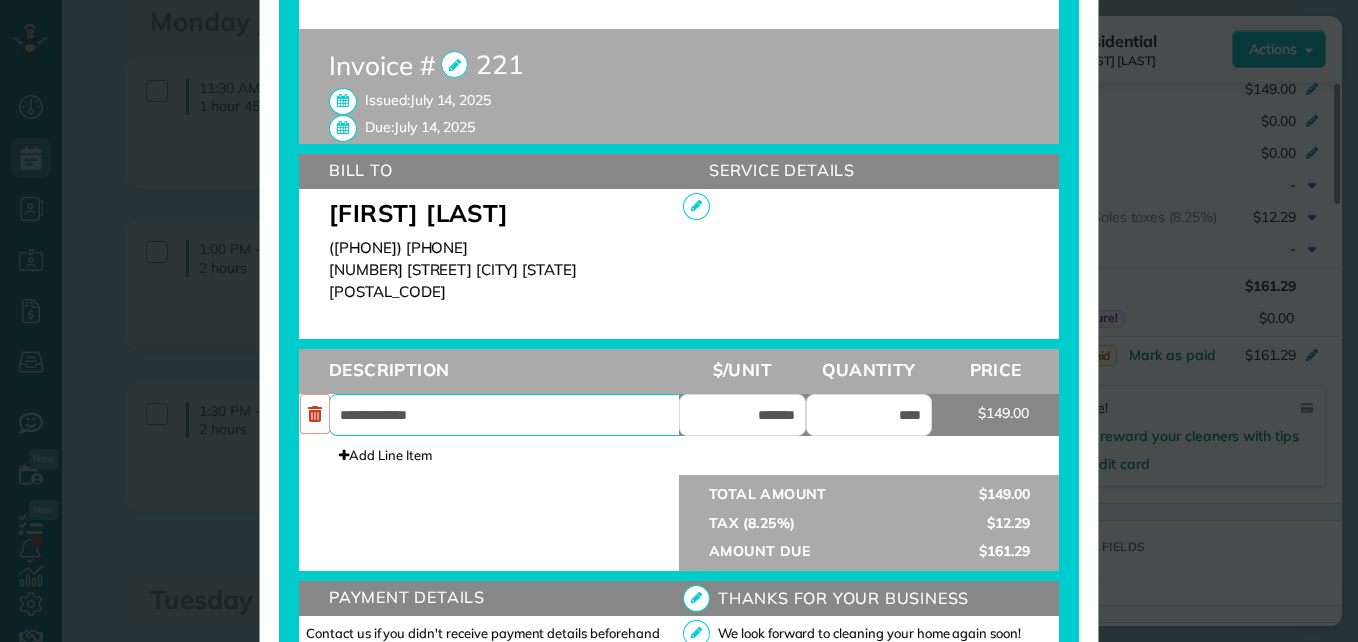 drag, startPoint x: 467, startPoint y: 404, endPoint x: 186, endPoint y: 419, distance: 281.4001 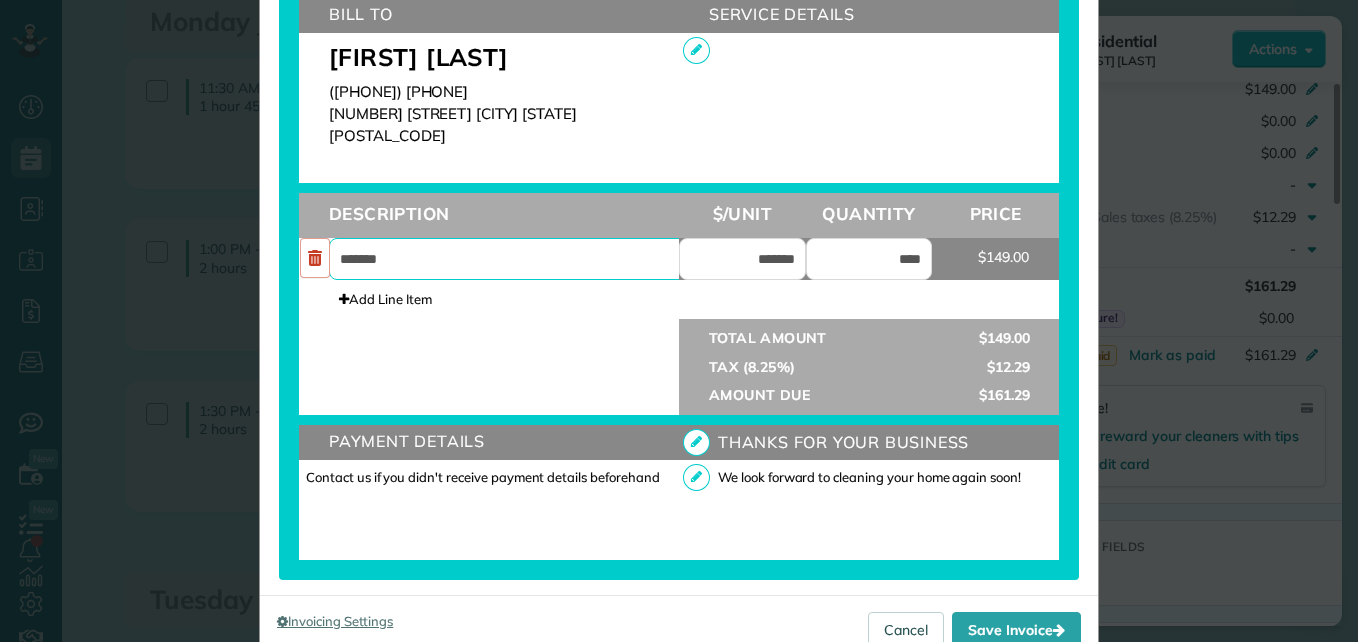 scroll, scrollTop: 671, scrollLeft: 0, axis: vertical 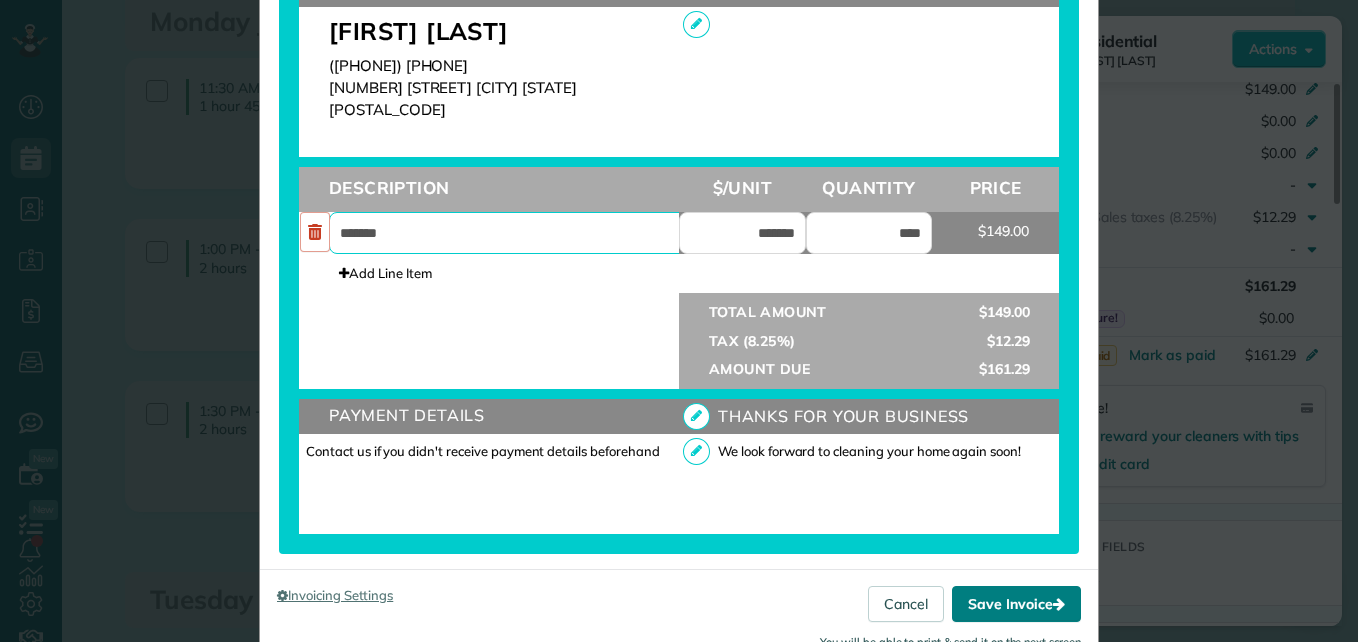 type on "*******" 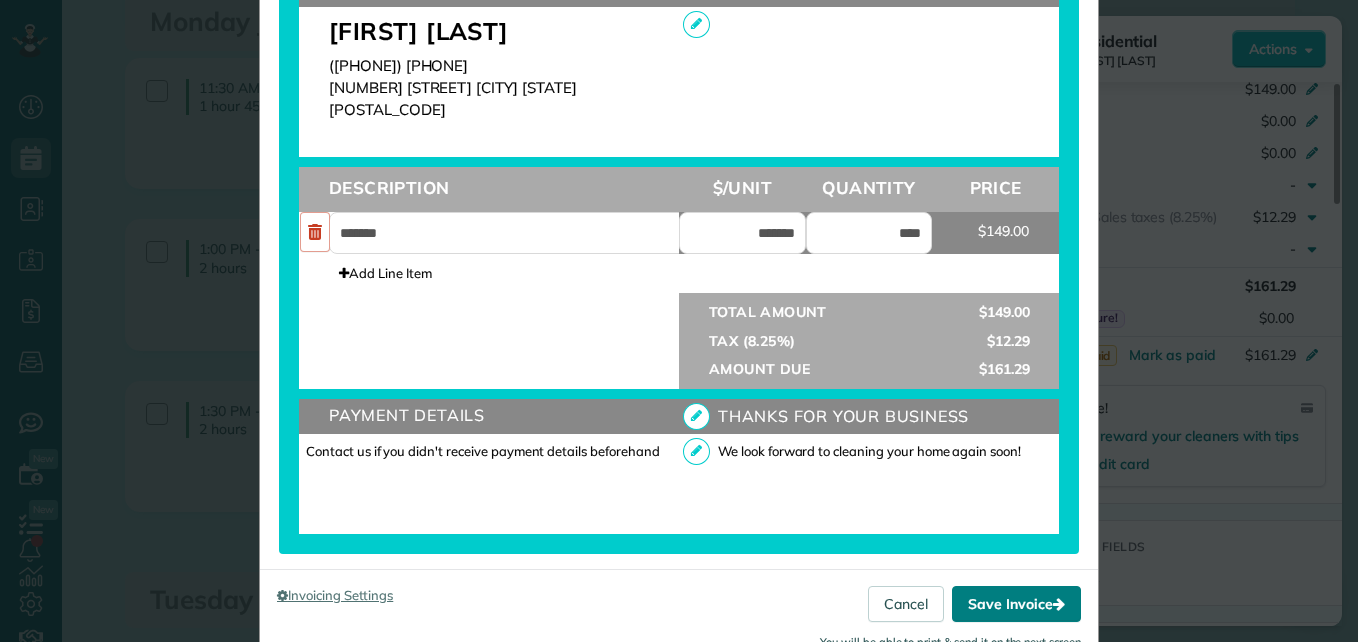 click on "Save Invoice" at bounding box center (1016, 604) 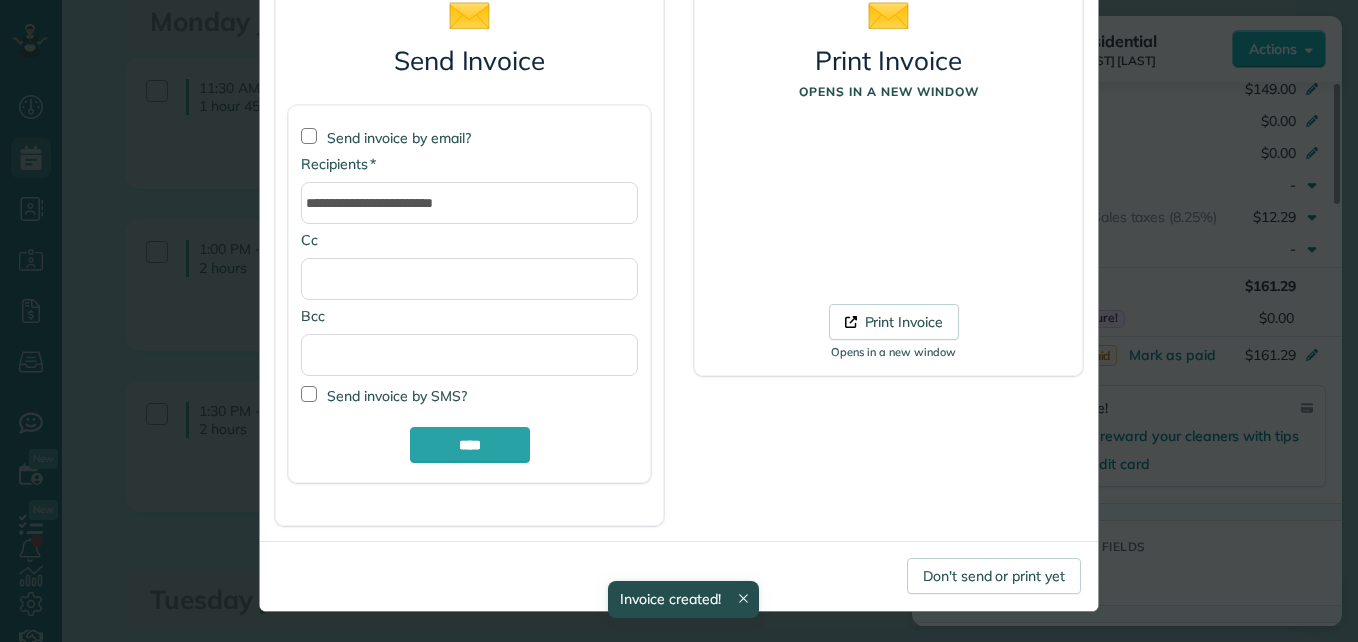 scroll, scrollTop: 168, scrollLeft: 0, axis: vertical 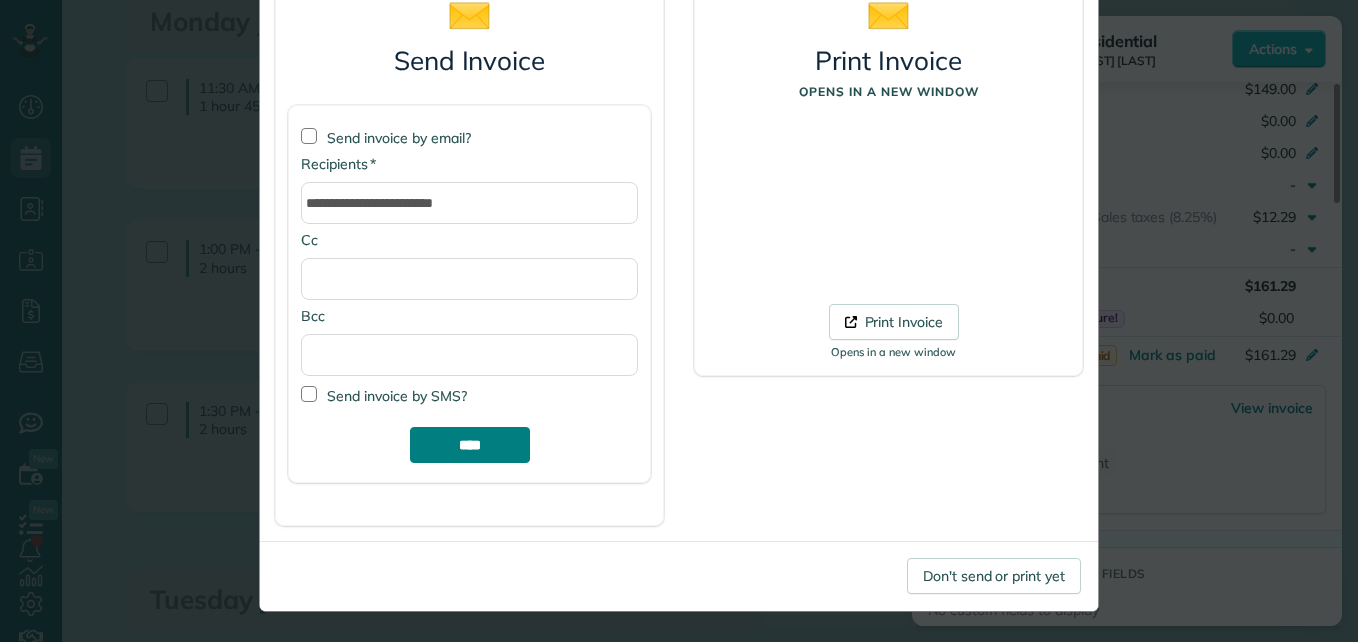 click on "****" at bounding box center (470, 445) 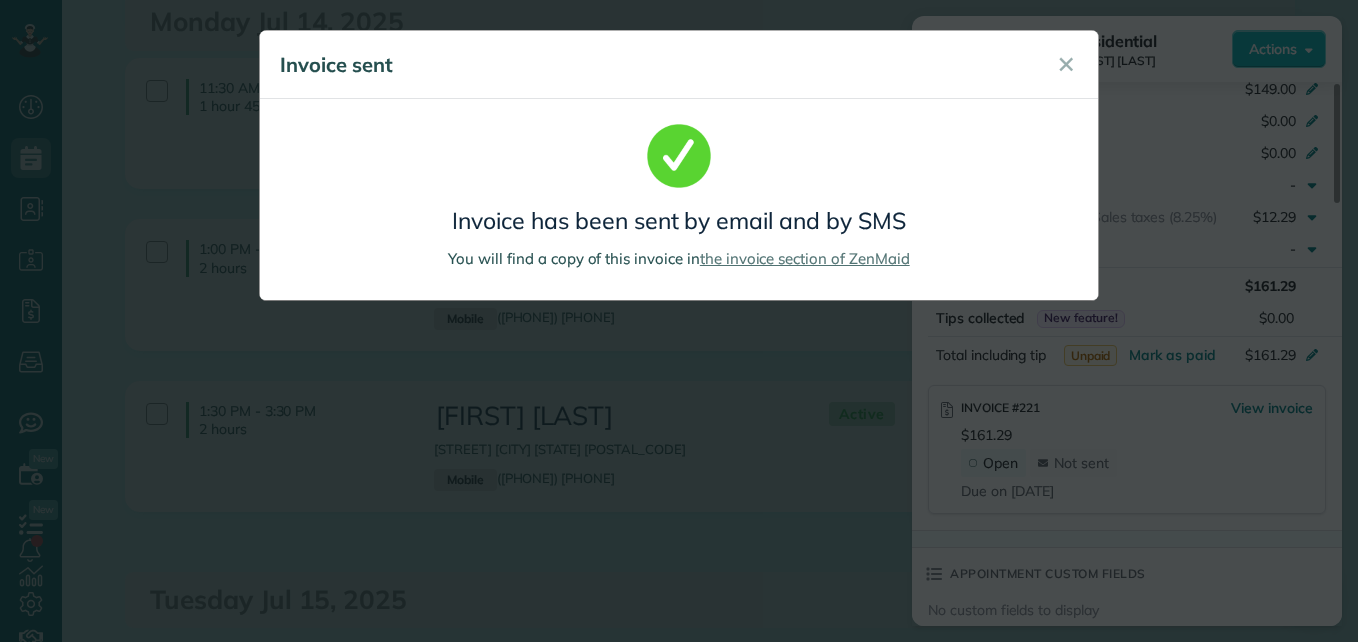 scroll, scrollTop: 0, scrollLeft: 0, axis: both 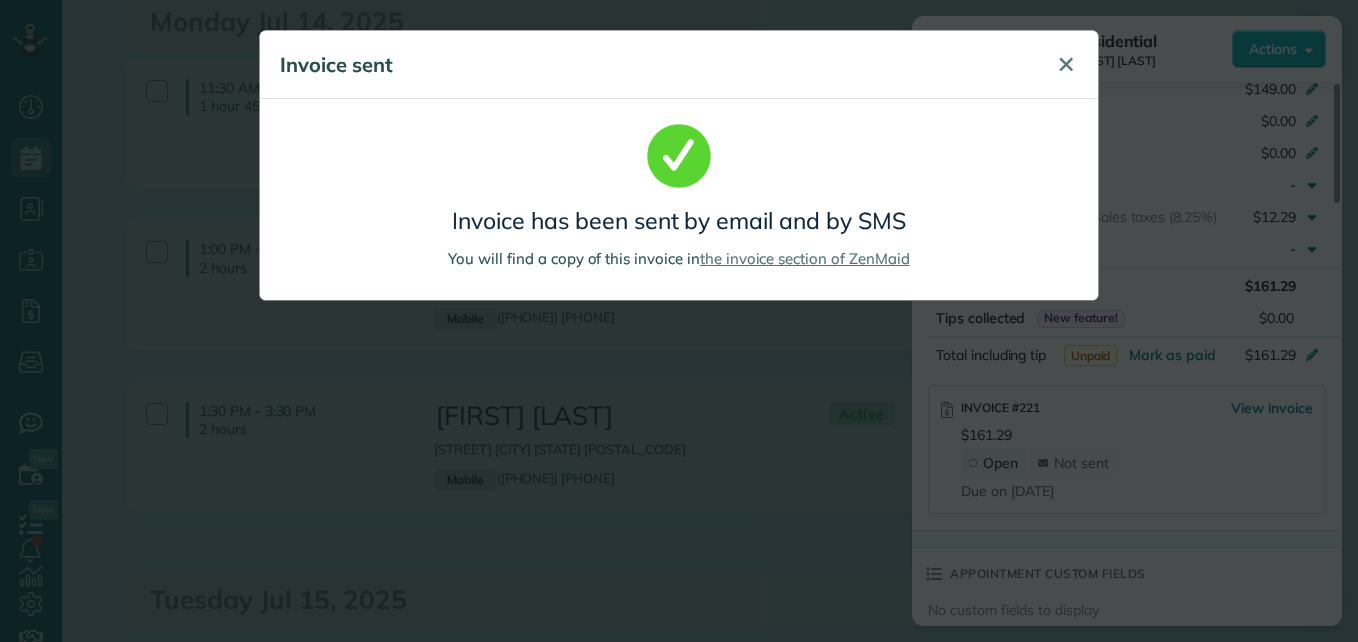 click on "✕" at bounding box center [1066, 65] 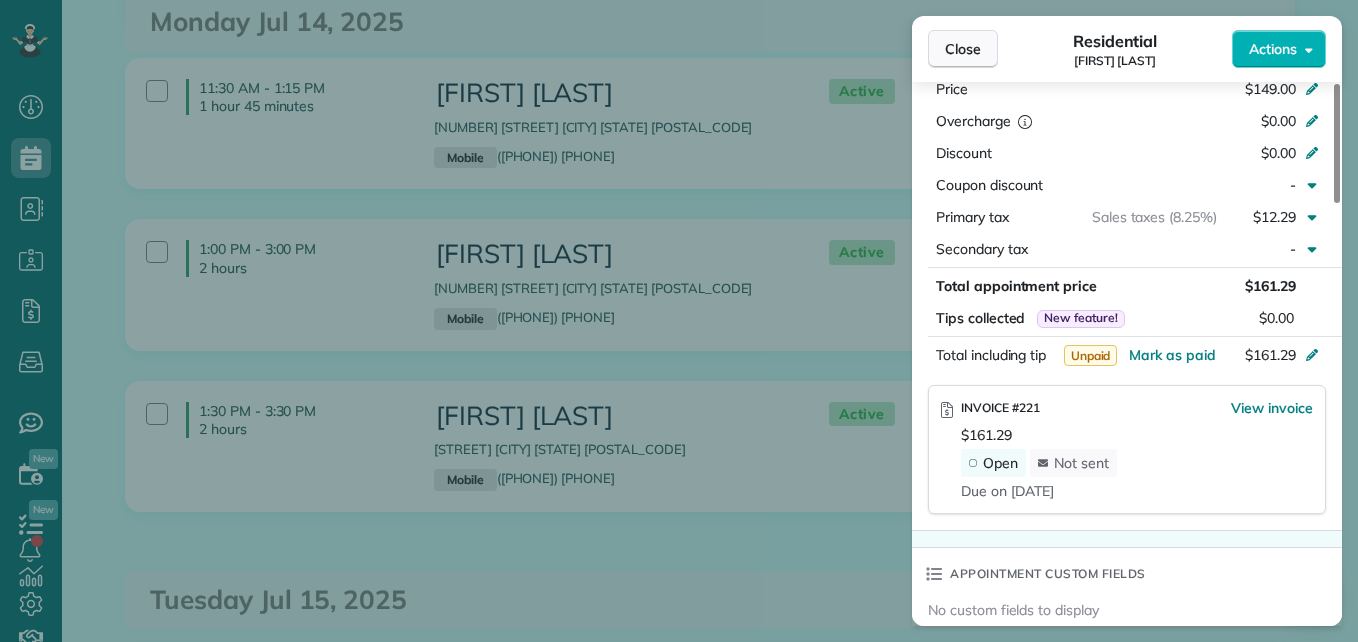 click on "Close" at bounding box center [963, 49] 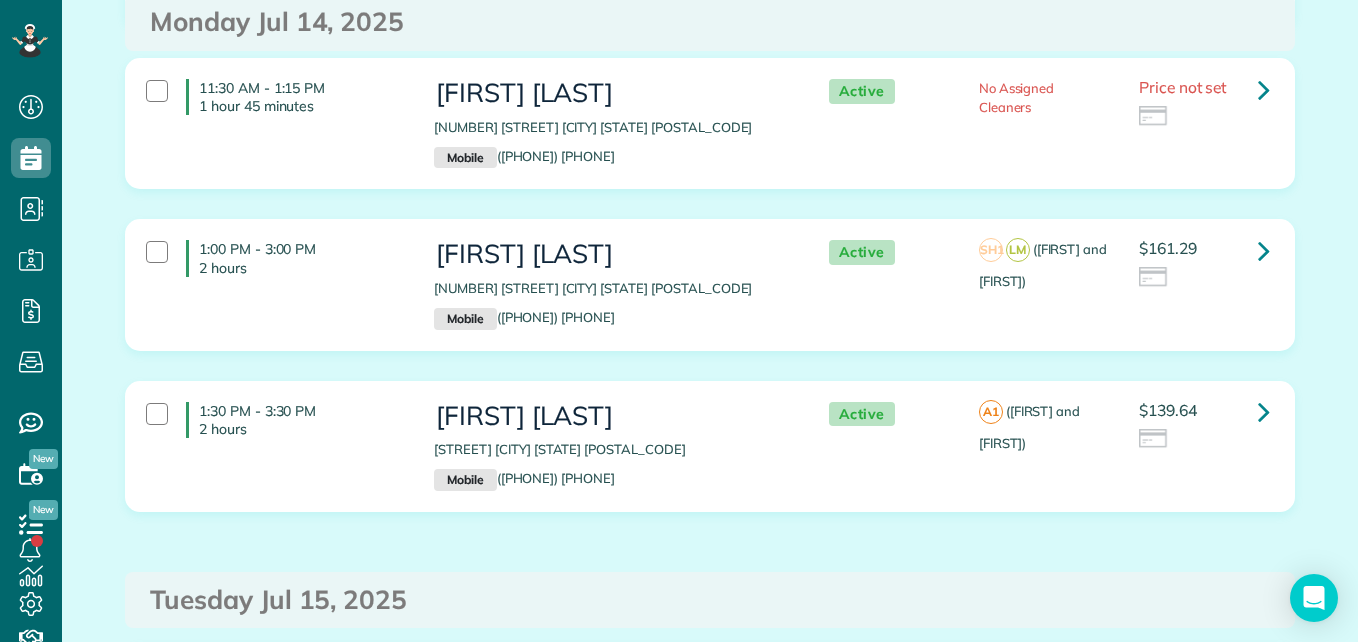 scroll, scrollTop: 0, scrollLeft: 0, axis: both 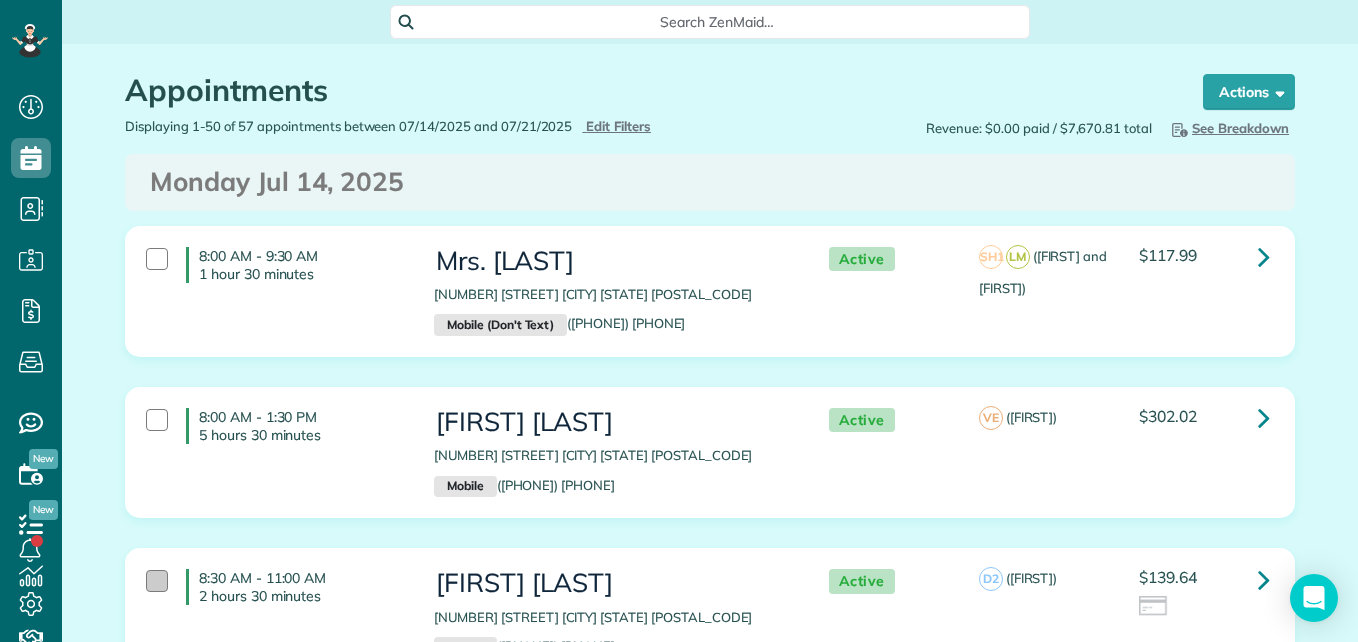 click at bounding box center (157, 581) 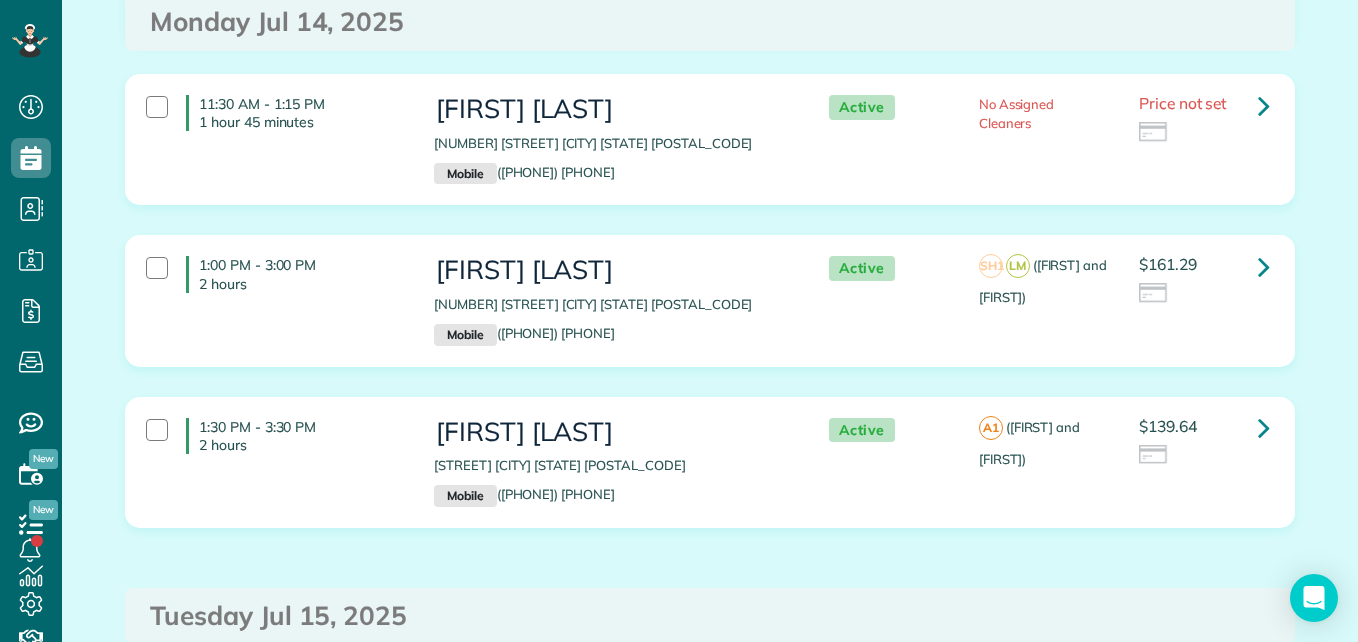 scroll, scrollTop: 1120, scrollLeft: 0, axis: vertical 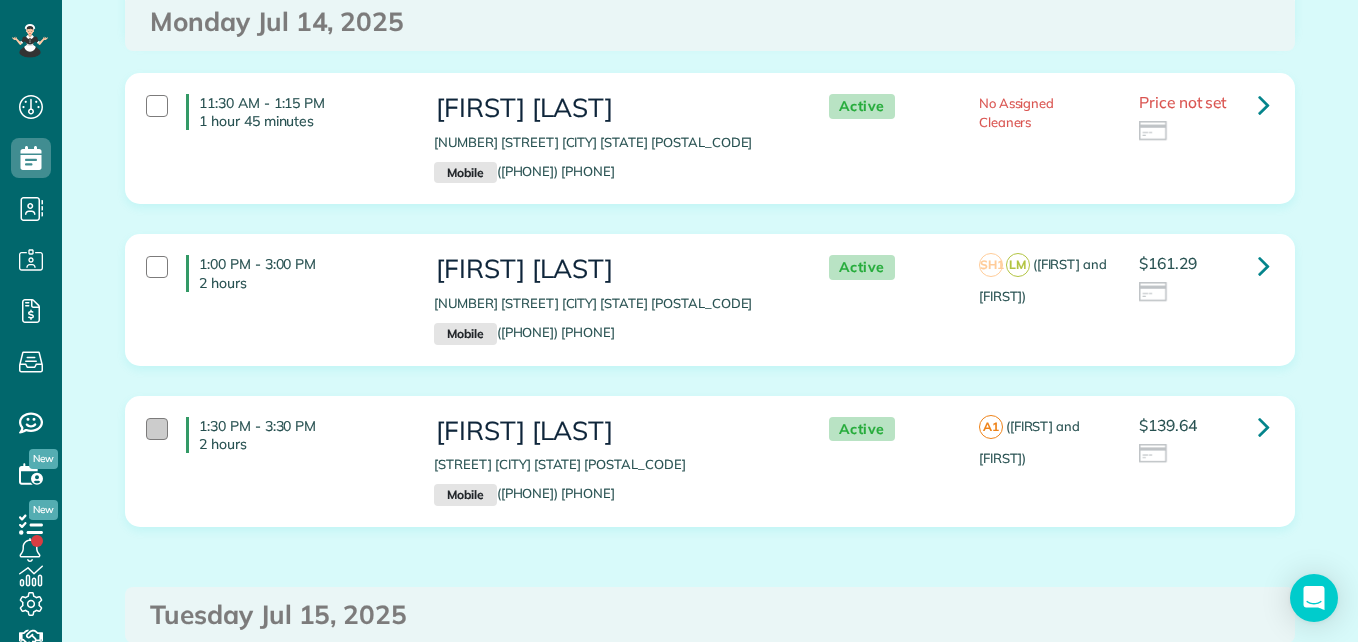 click at bounding box center [157, 429] 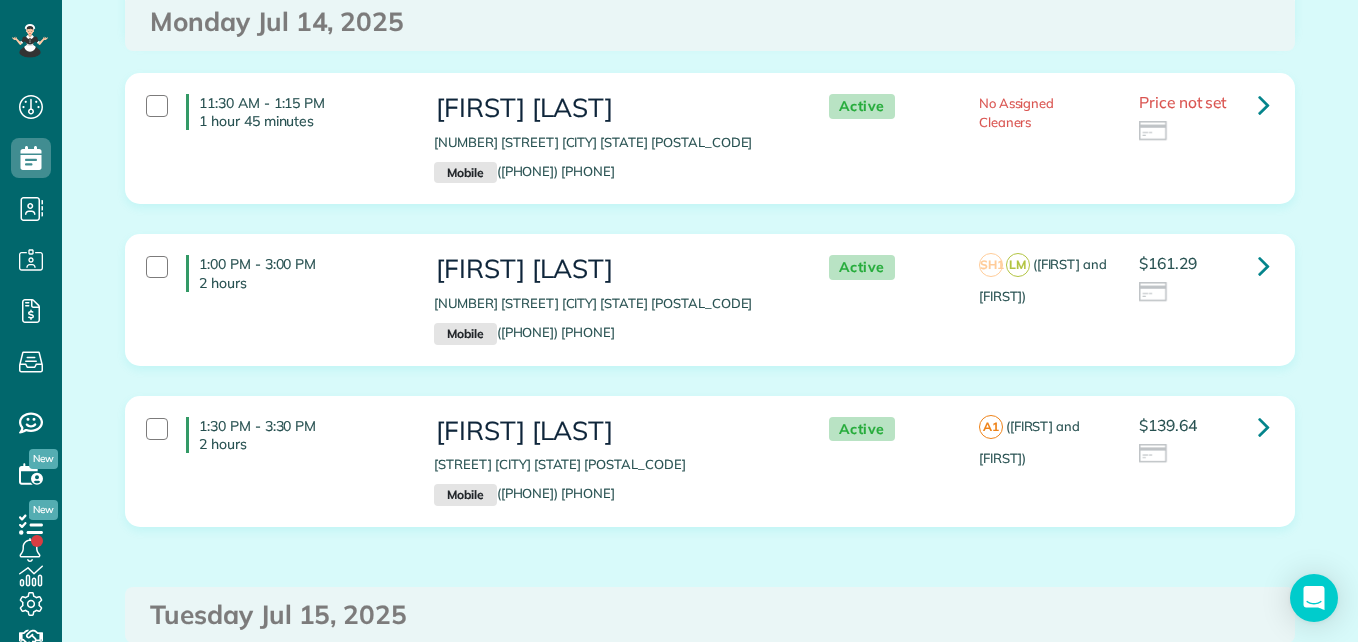 scroll, scrollTop: 0, scrollLeft: 0, axis: both 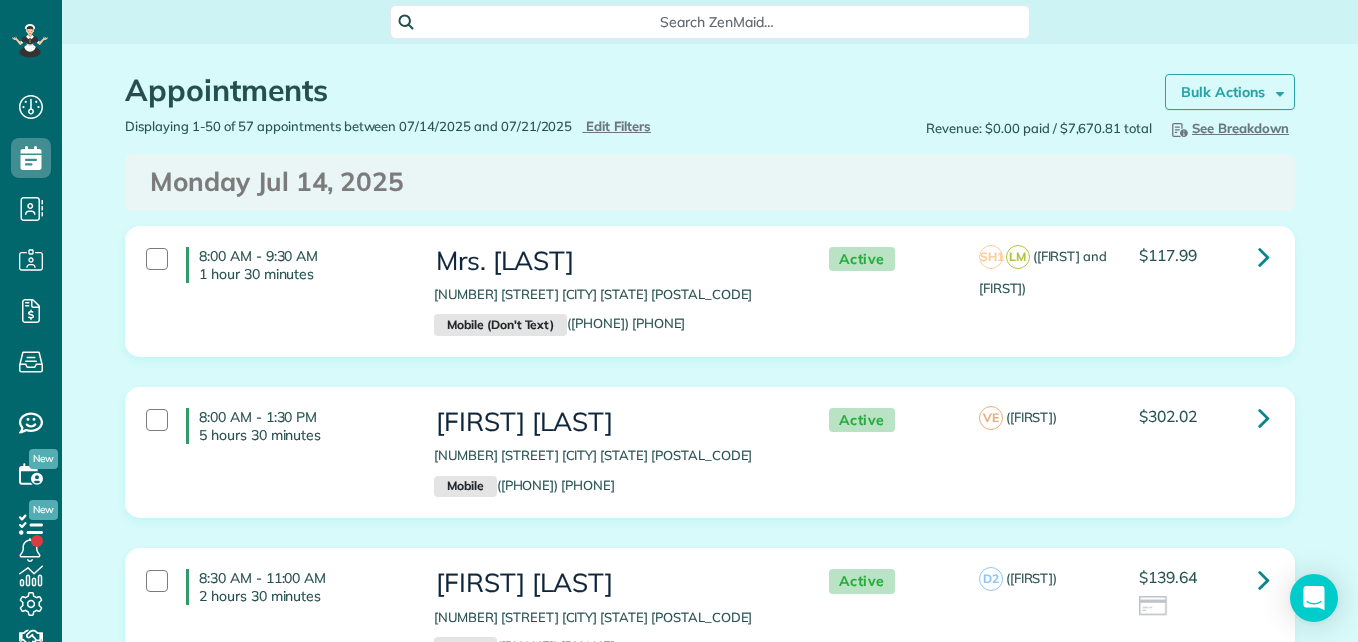 click on "Bulk Actions" at bounding box center [1223, 92] 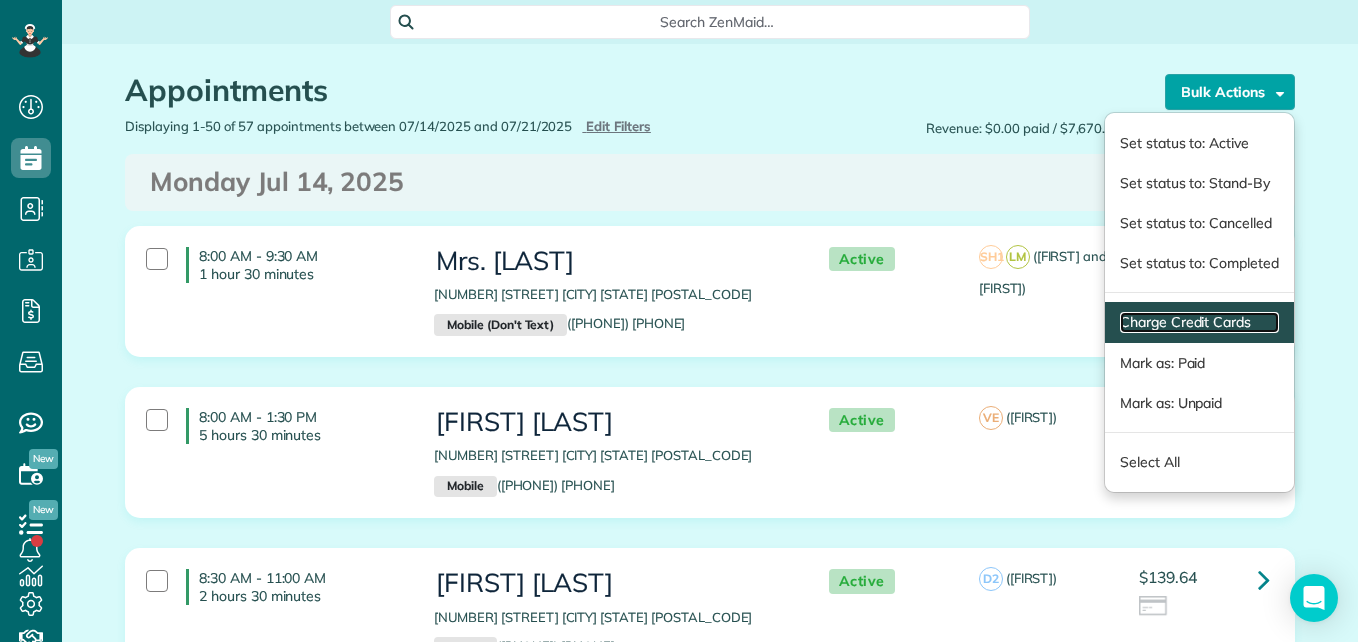 click on "Charge Credit Cards" at bounding box center [1199, 322] 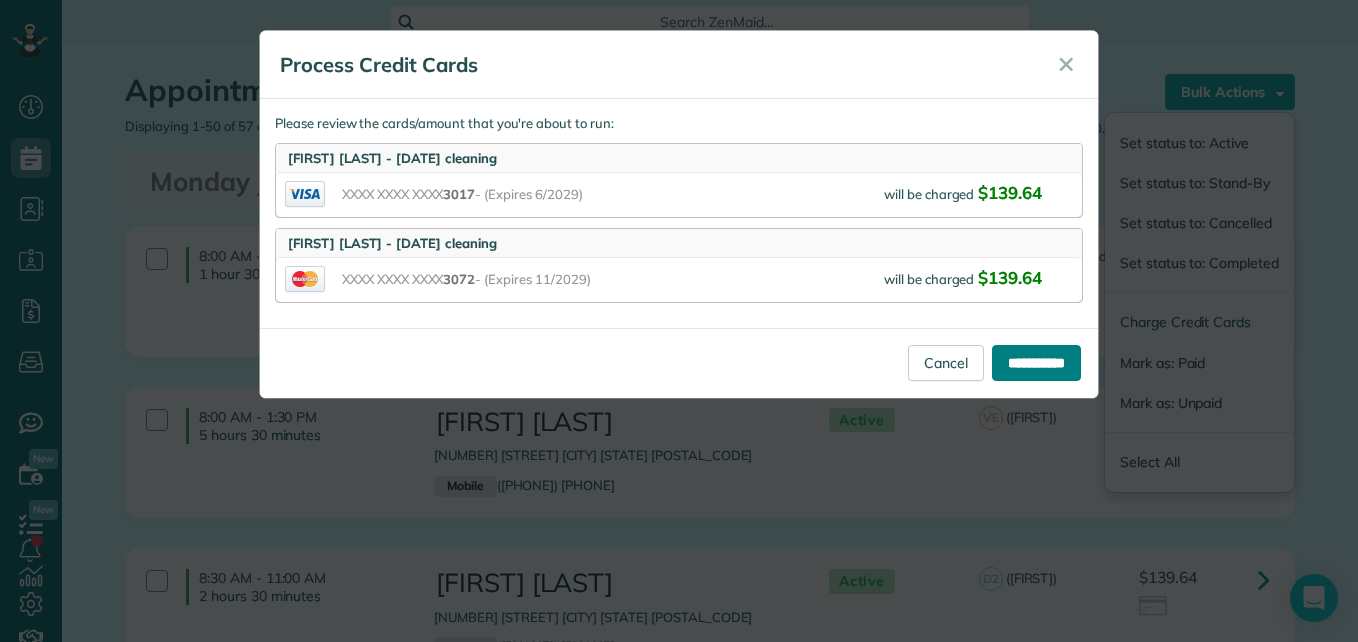 click on "**********" at bounding box center [1036, 363] 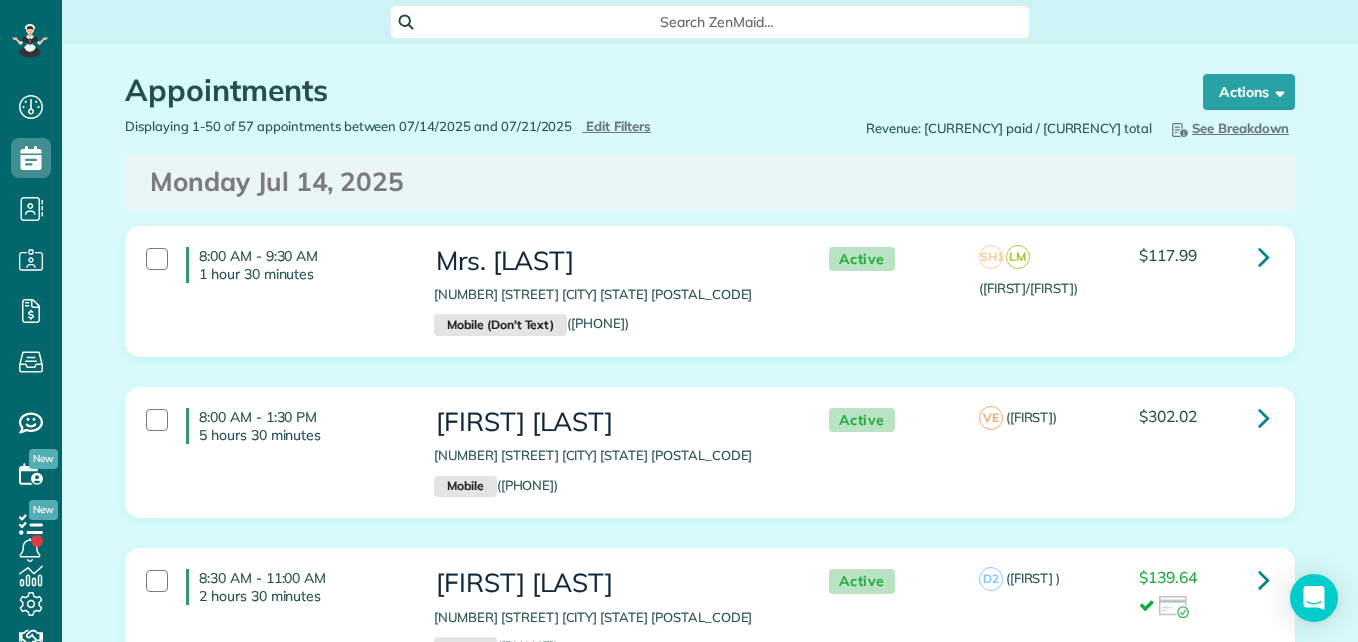 scroll, scrollTop: 0, scrollLeft: 0, axis: both 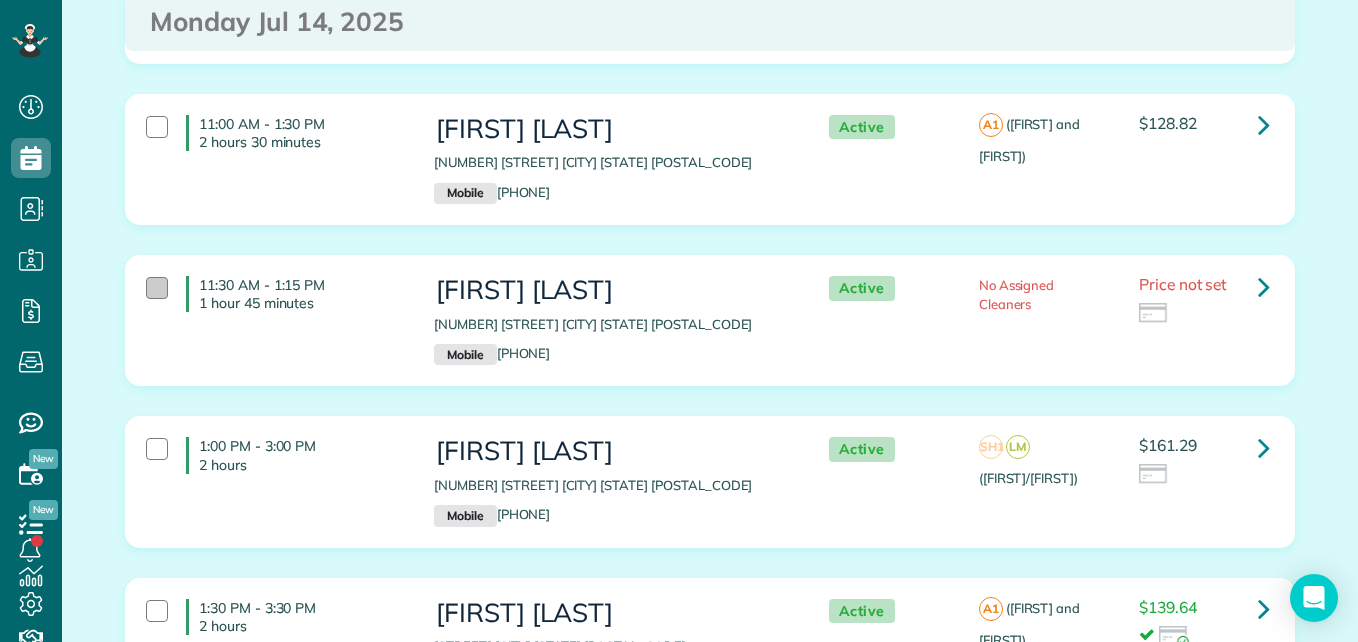 click at bounding box center [157, 288] 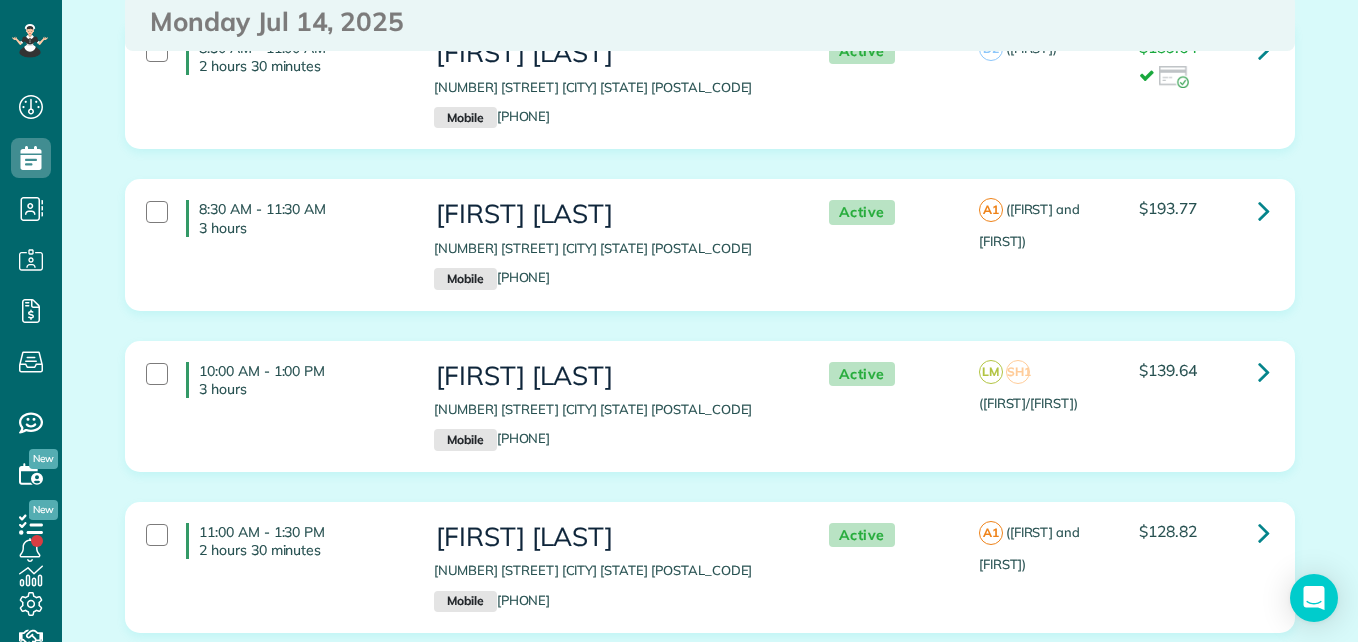 scroll, scrollTop: 499, scrollLeft: 0, axis: vertical 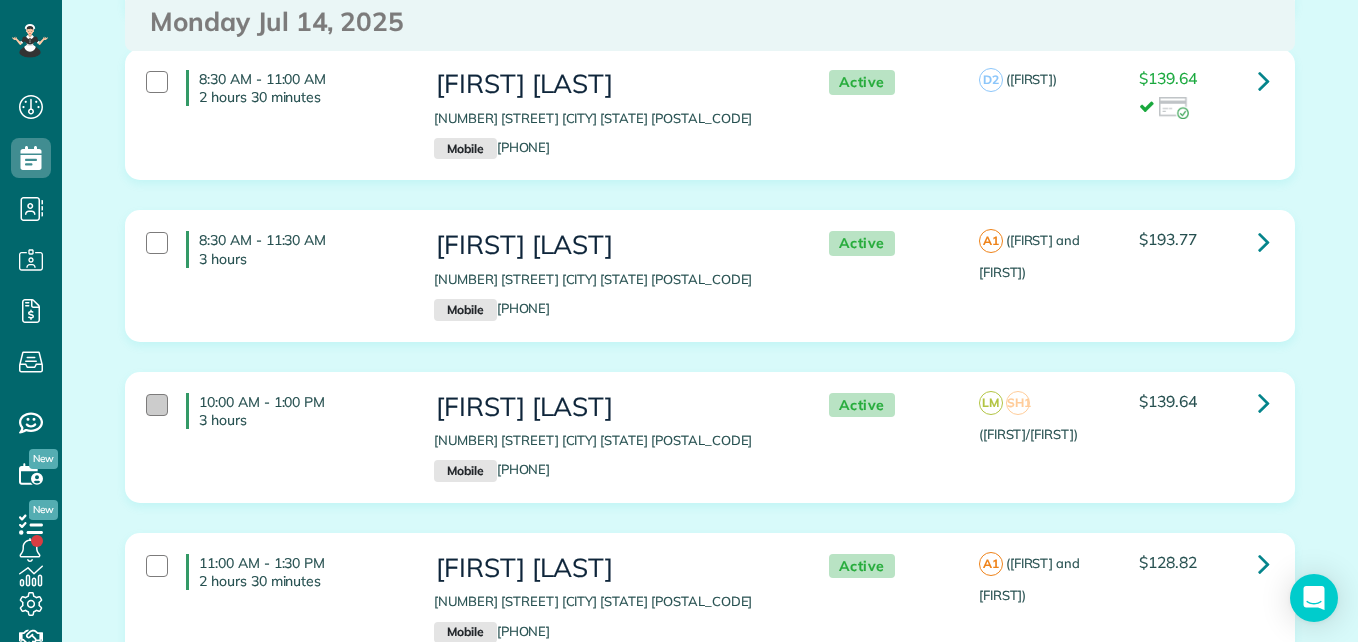 click at bounding box center [157, 405] 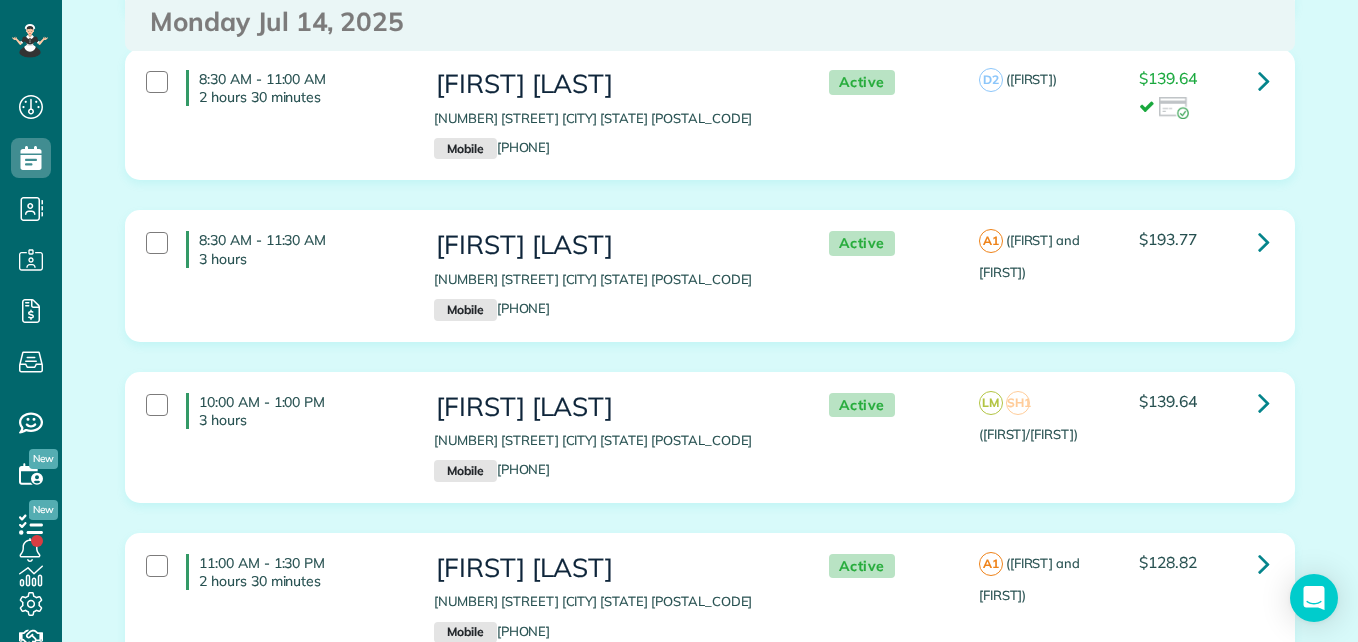click on "8:30 AM - 11:30 AM
3 hours" at bounding box center [275, 249] 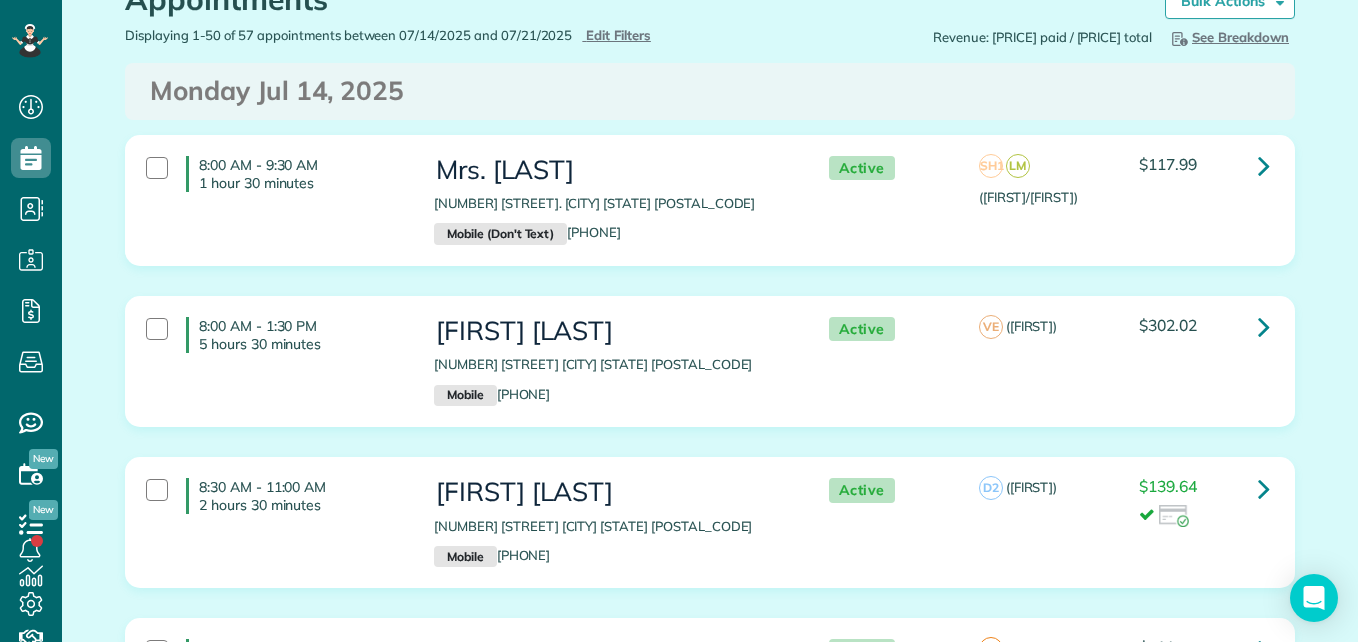 scroll, scrollTop: 0, scrollLeft: 0, axis: both 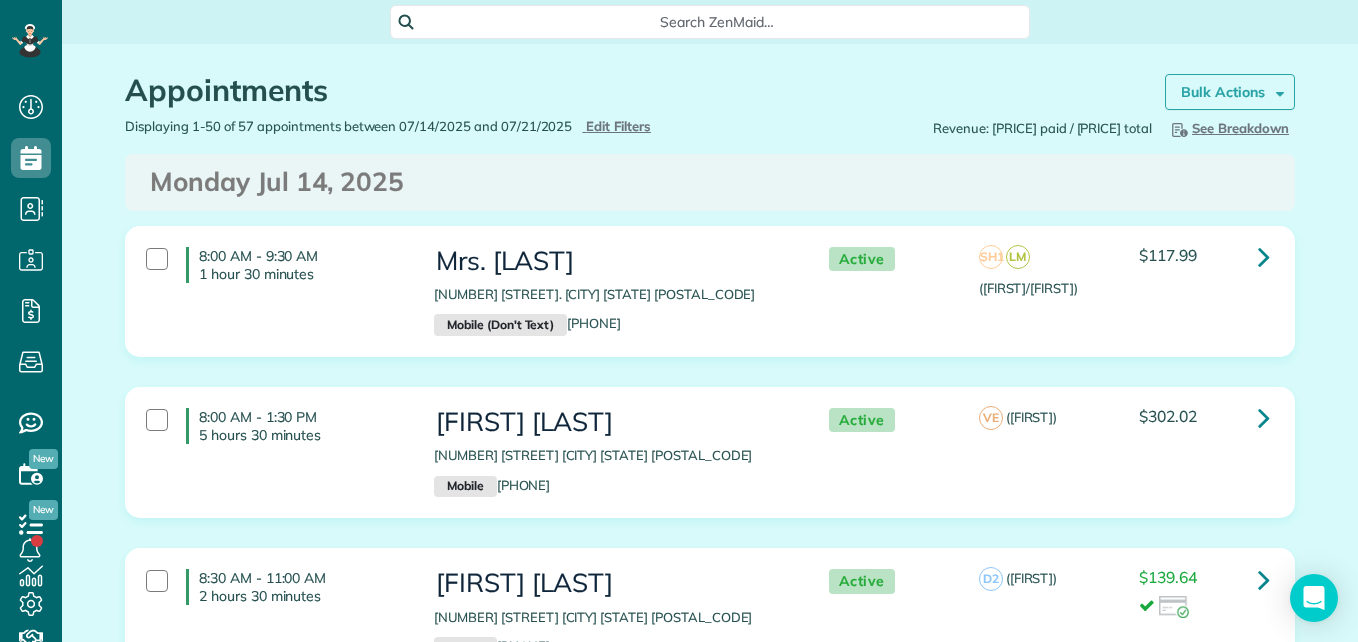 click on "Bulk Actions" at bounding box center (1223, 92) 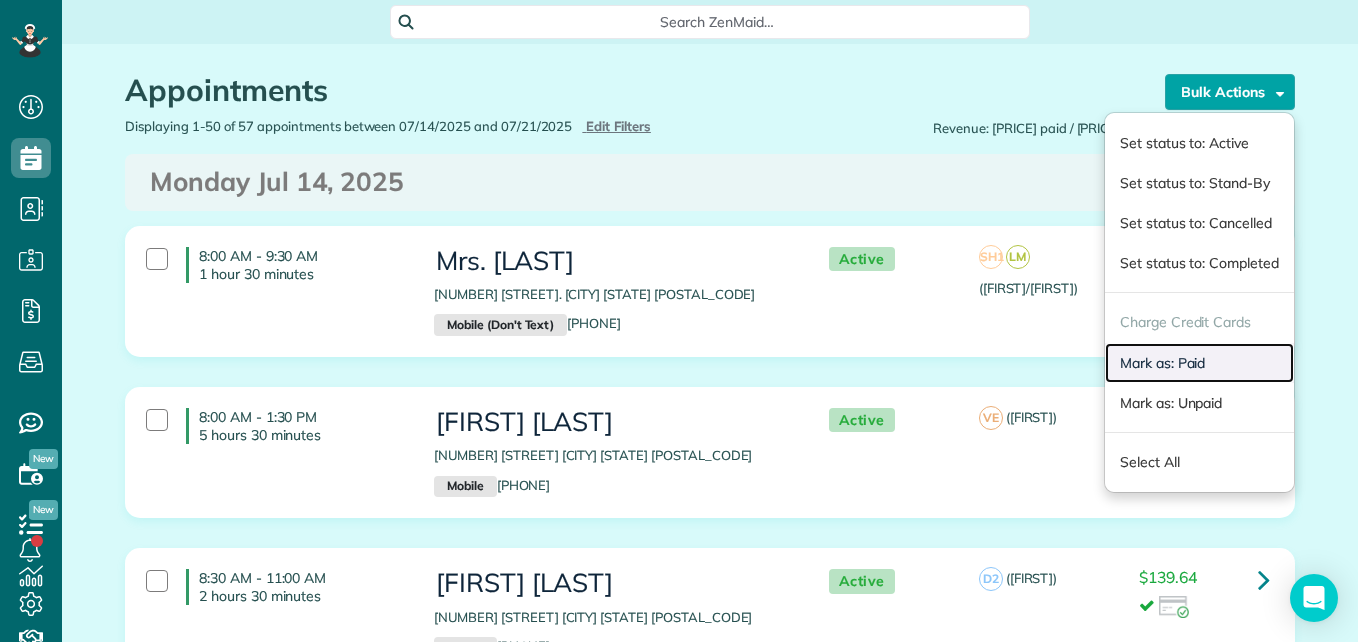 click on "Mark as: Paid" at bounding box center [1199, 363] 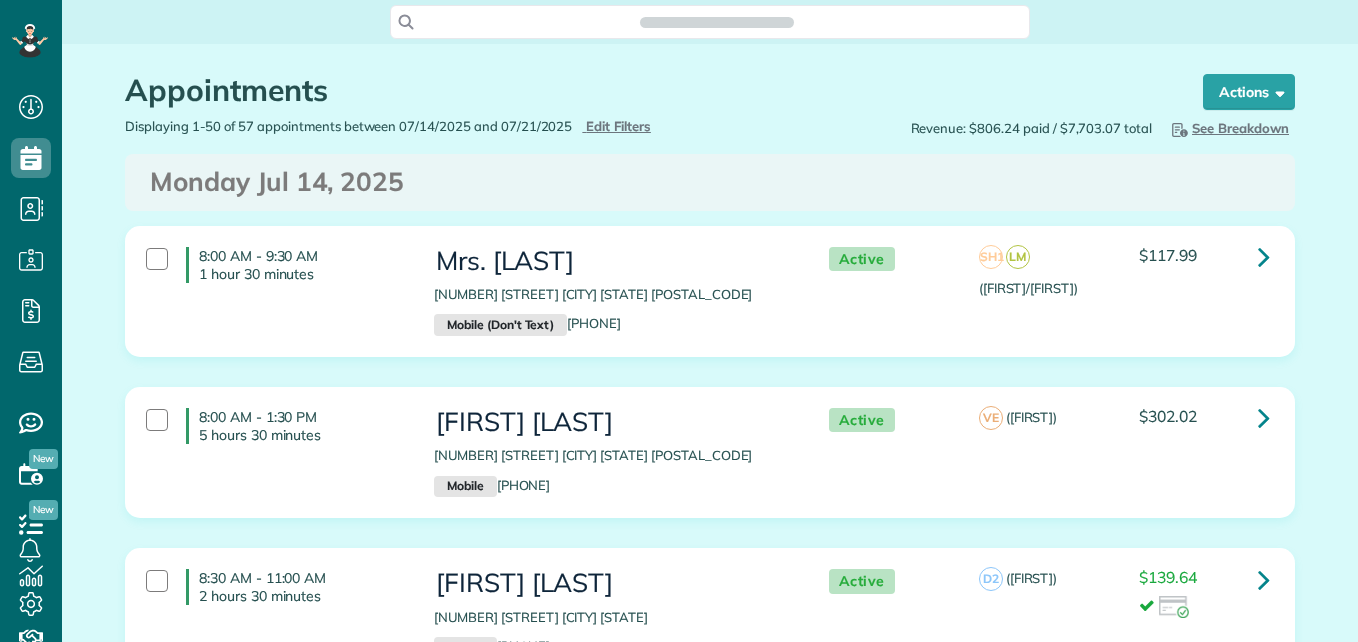 scroll, scrollTop: 0, scrollLeft: 0, axis: both 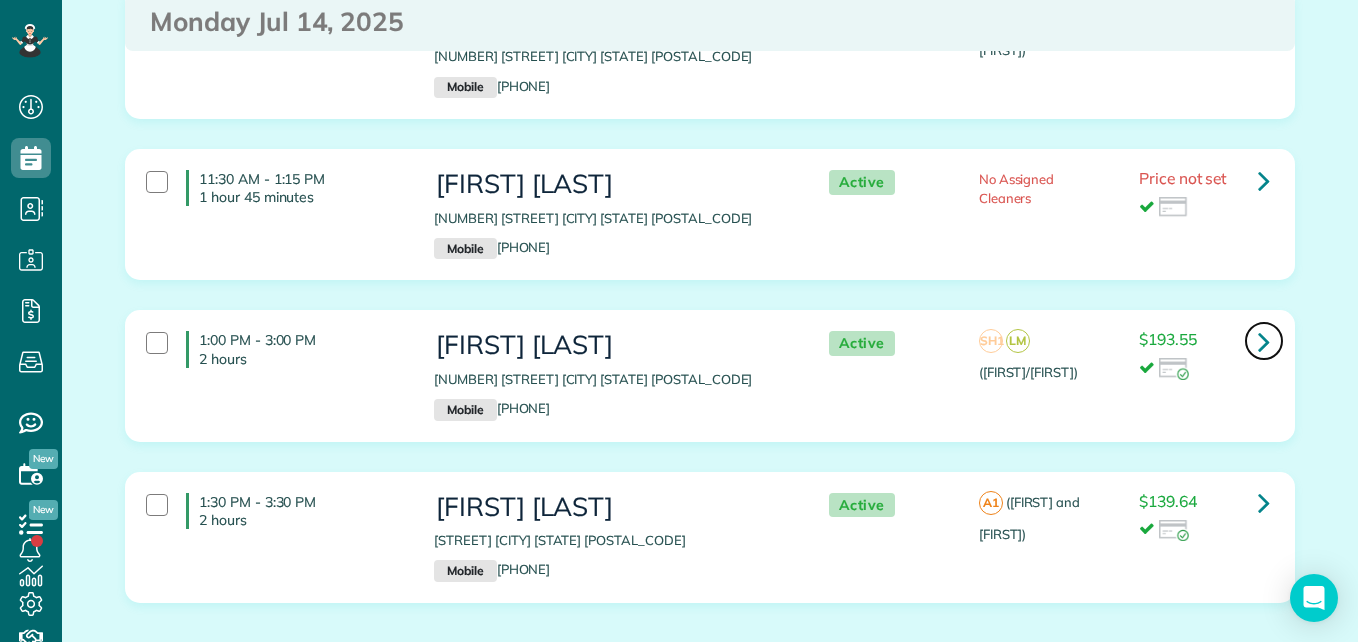 click at bounding box center (1264, 341) 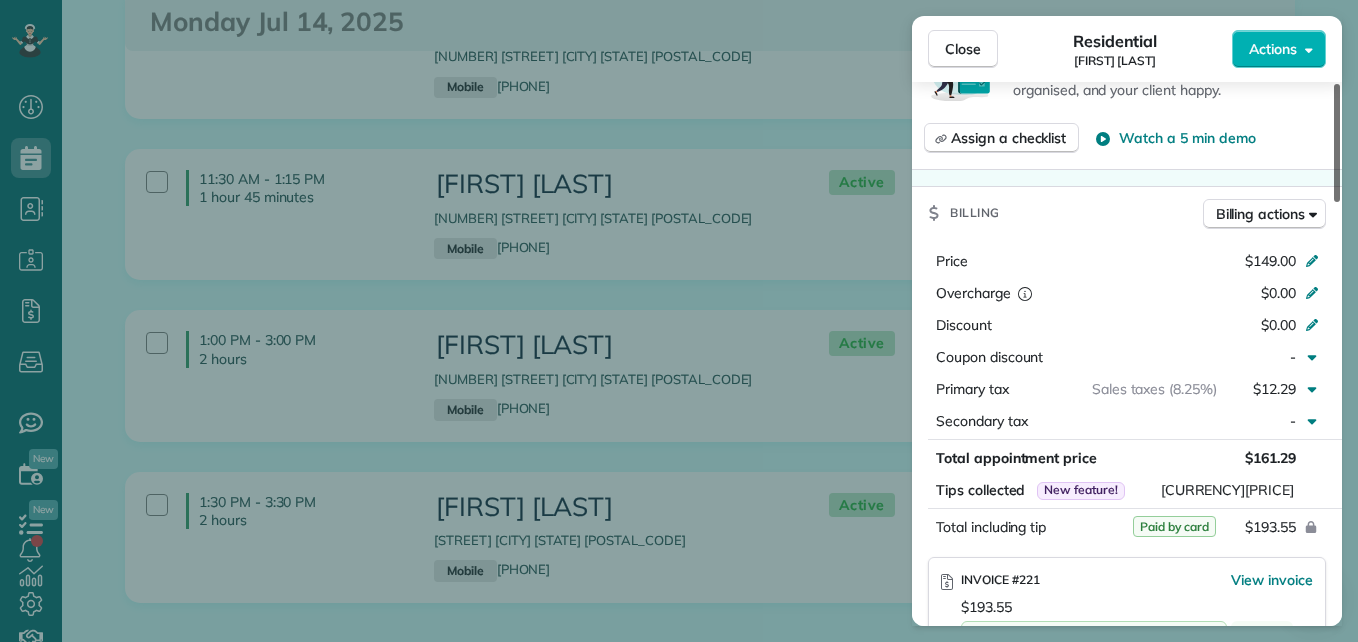 scroll, scrollTop: 857, scrollLeft: 0, axis: vertical 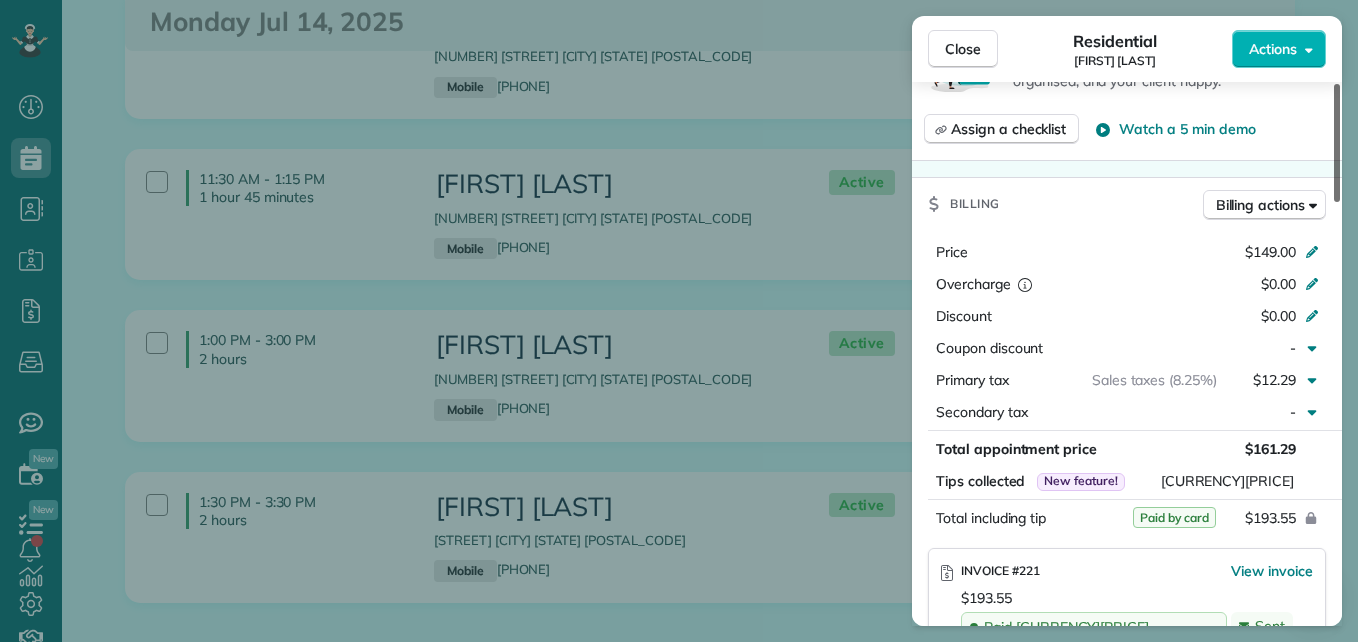 drag, startPoint x: 1337, startPoint y: 182, endPoint x: 1341, endPoint y: 368, distance: 186.043 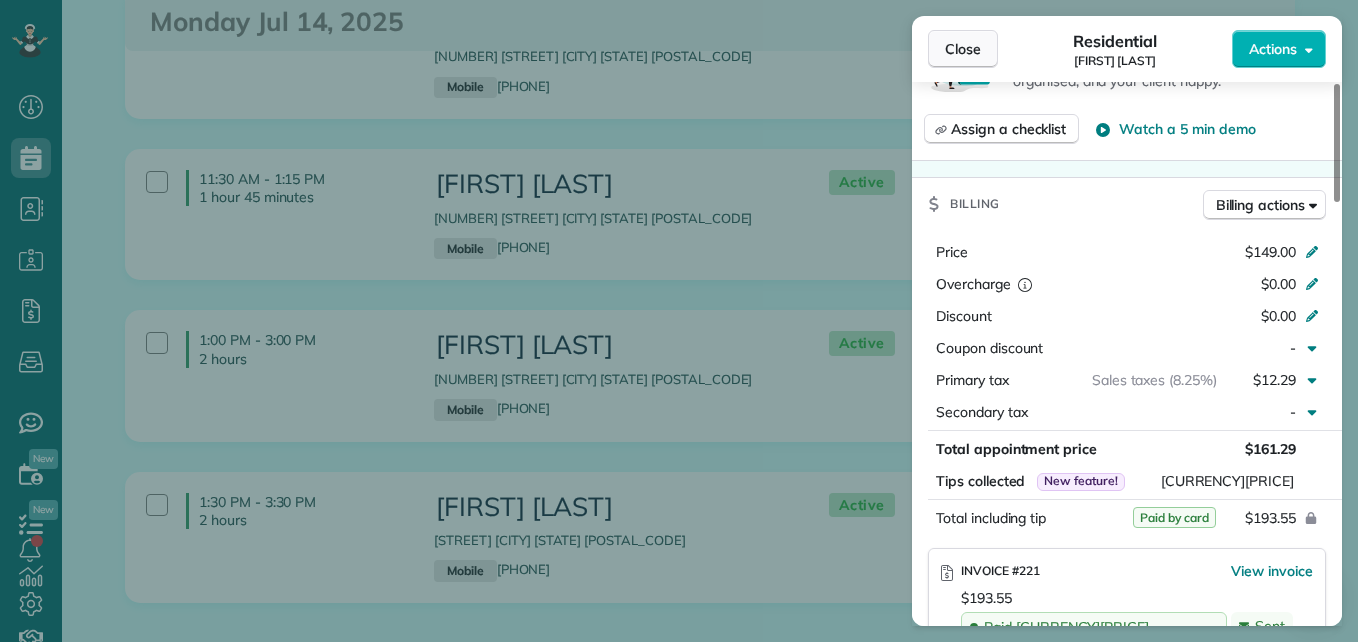 click on "Close" at bounding box center (963, 49) 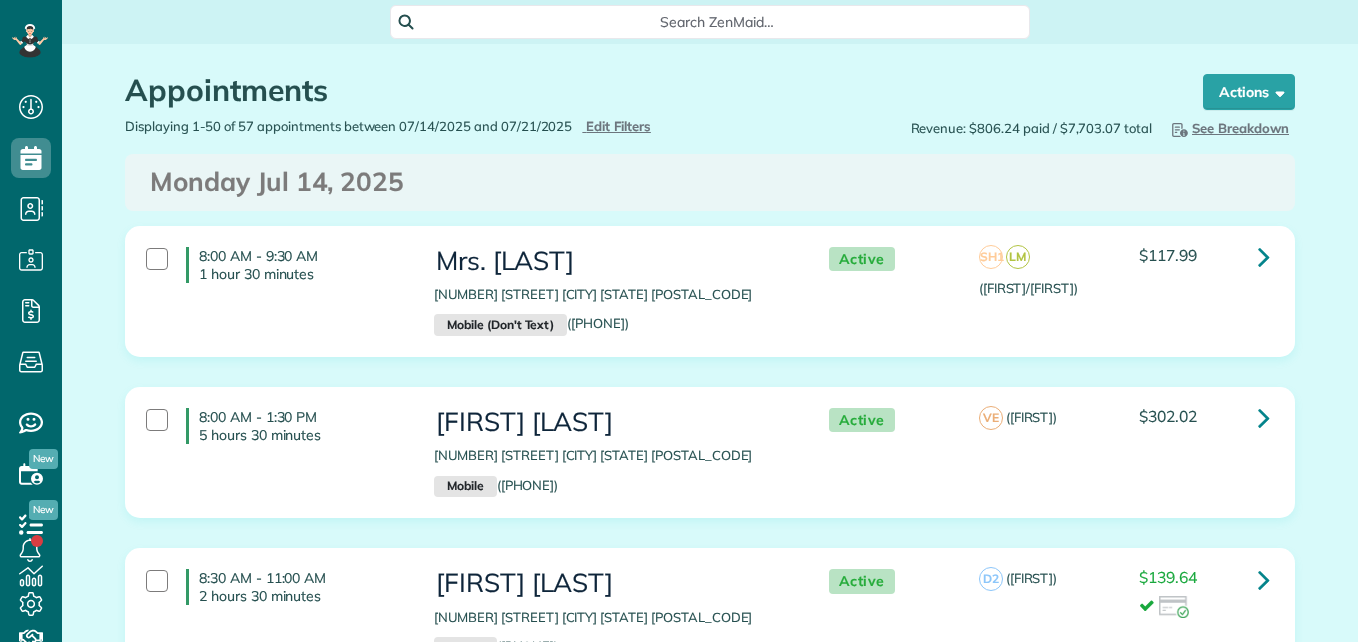 scroll, scrollTop: 0, scrollLeft: 0, axis: both 